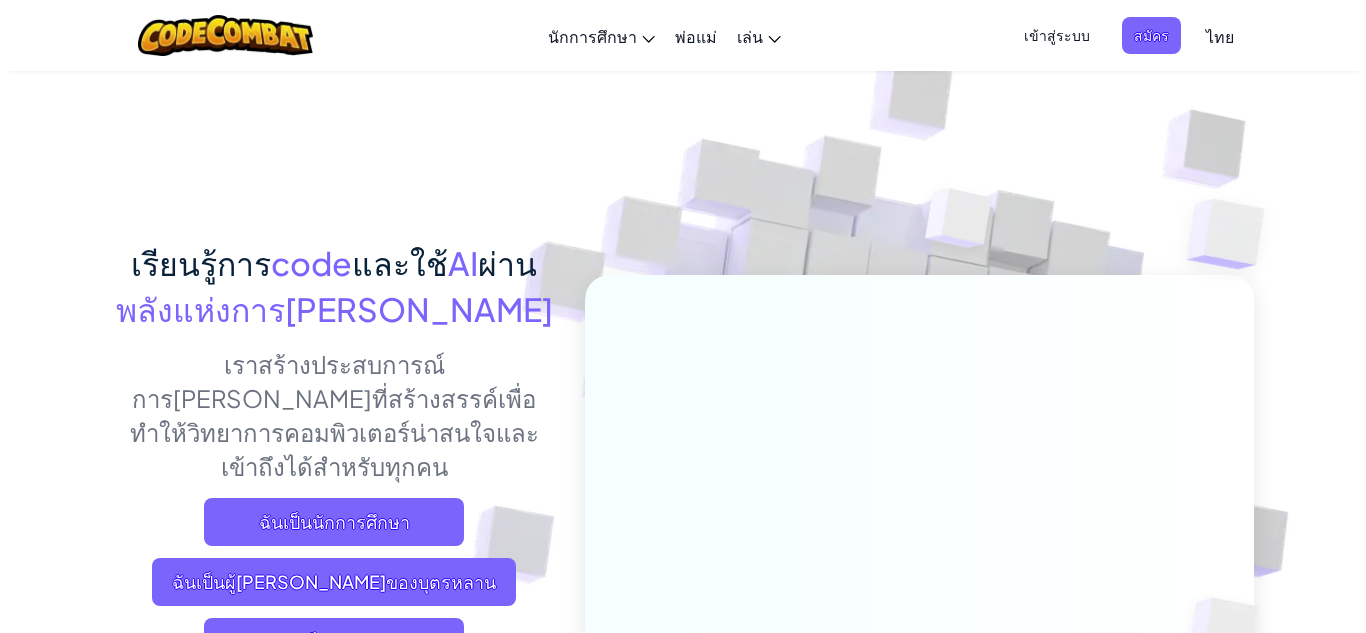 scroll, scrollTop: 0, scrollLeft: 0, axis: both 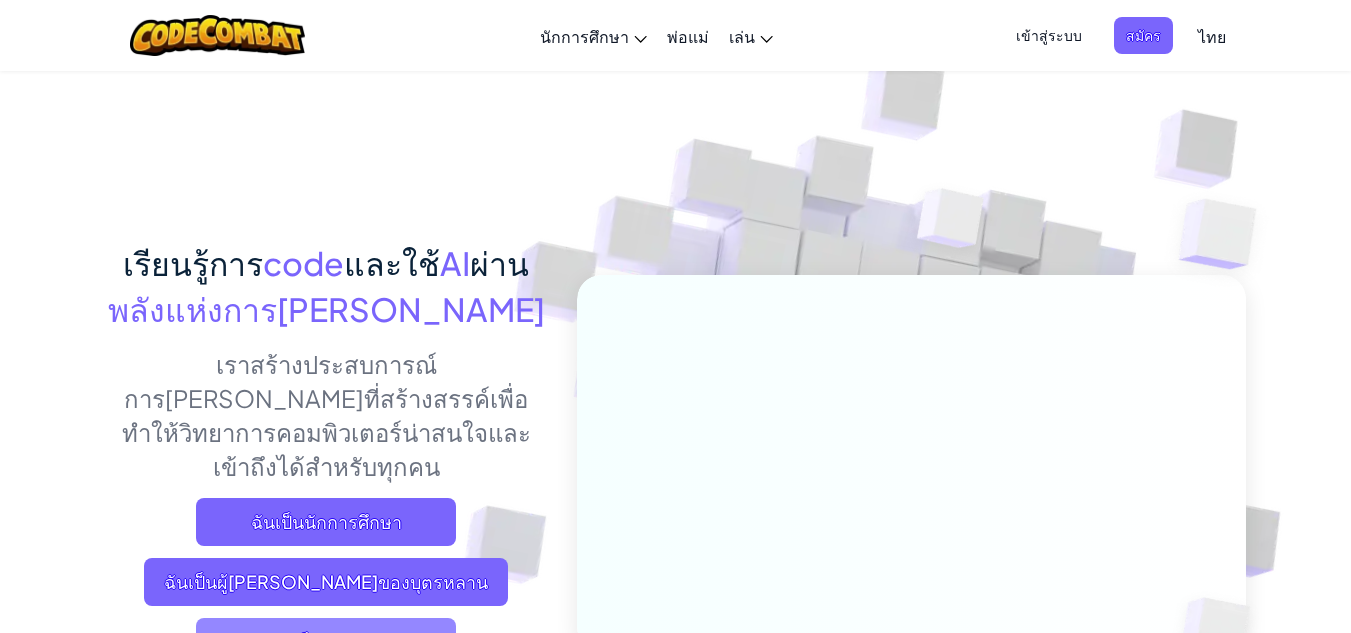 click on "ฉันเป็นนักเรียน" at bounding box center (326, 642) 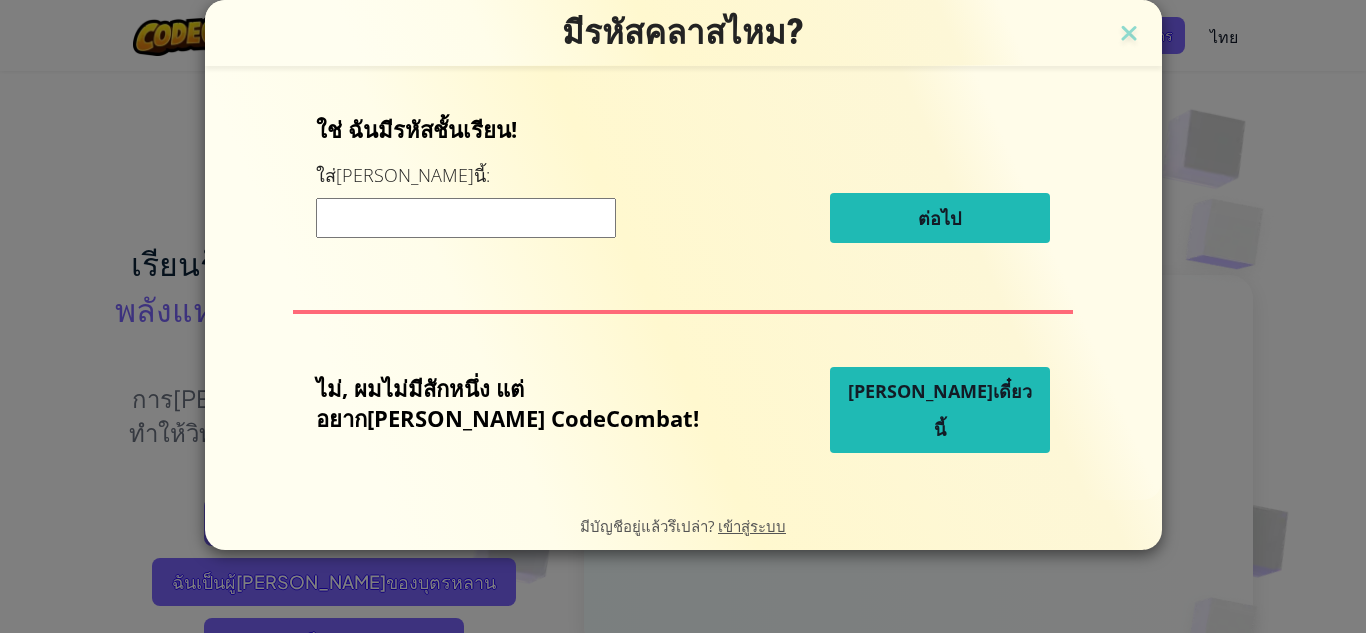 click on "[PERSON_NAME]เดี๋ยวนี้" at bounding box center [940, 410] 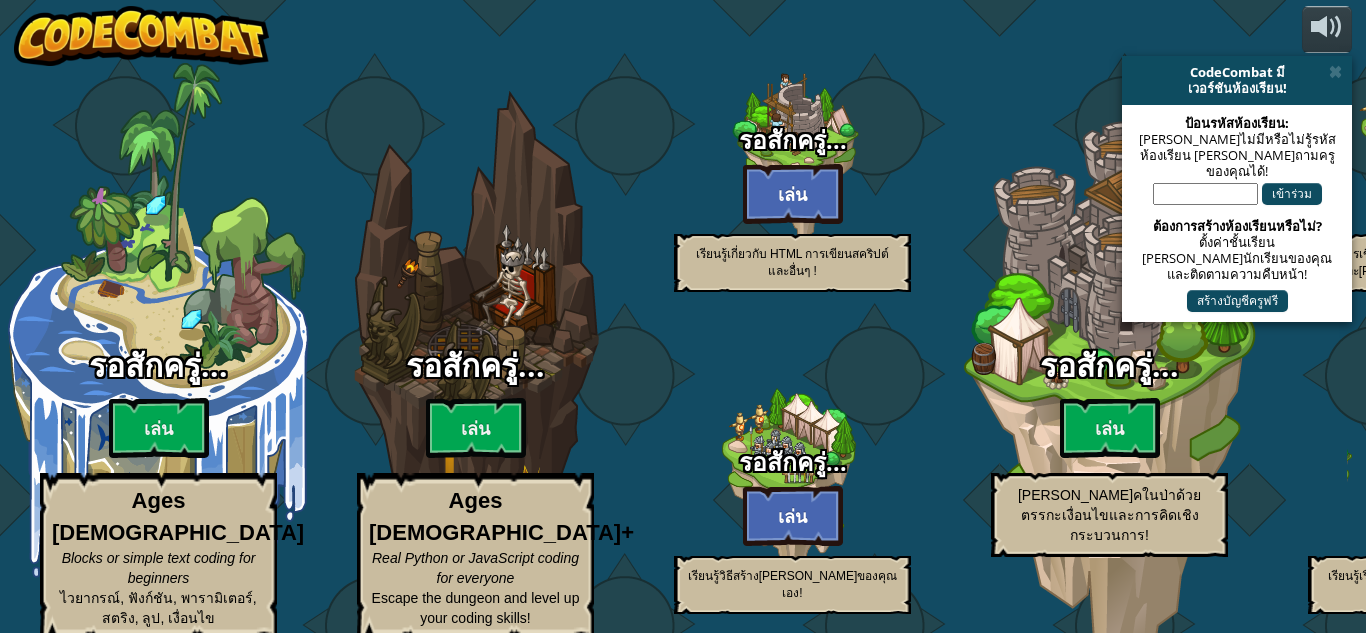 select on "th" 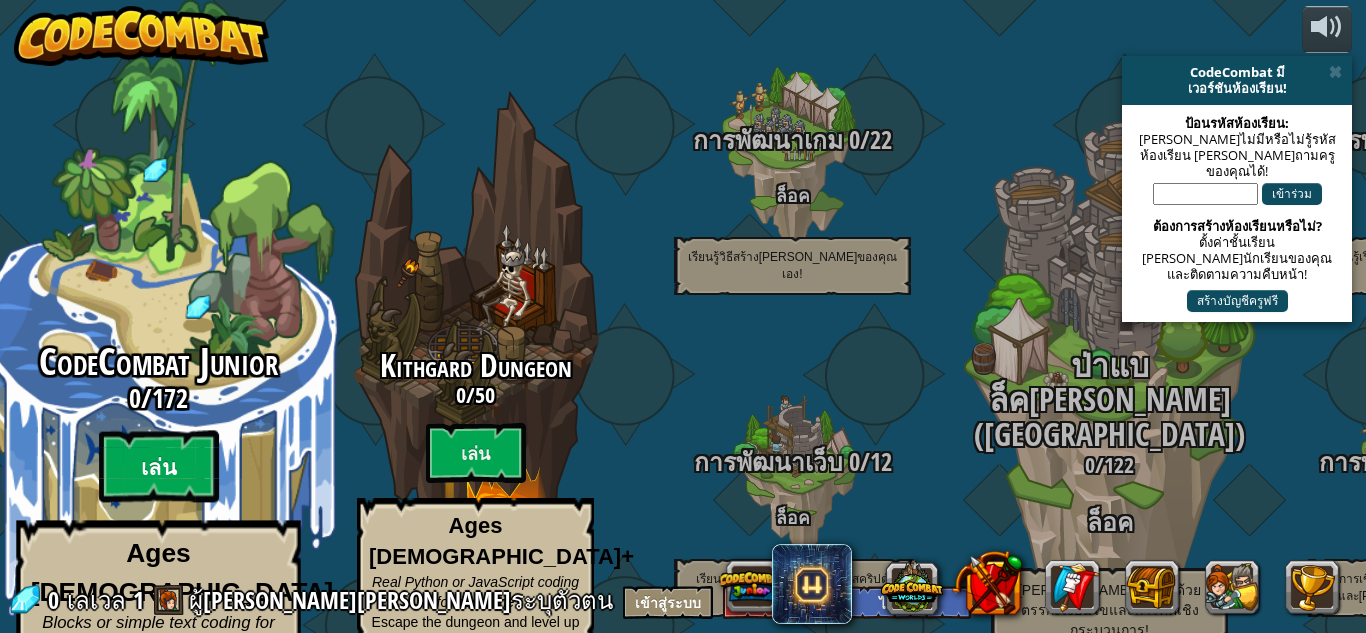 click on "เล่น" at bounding box center [159, 467] 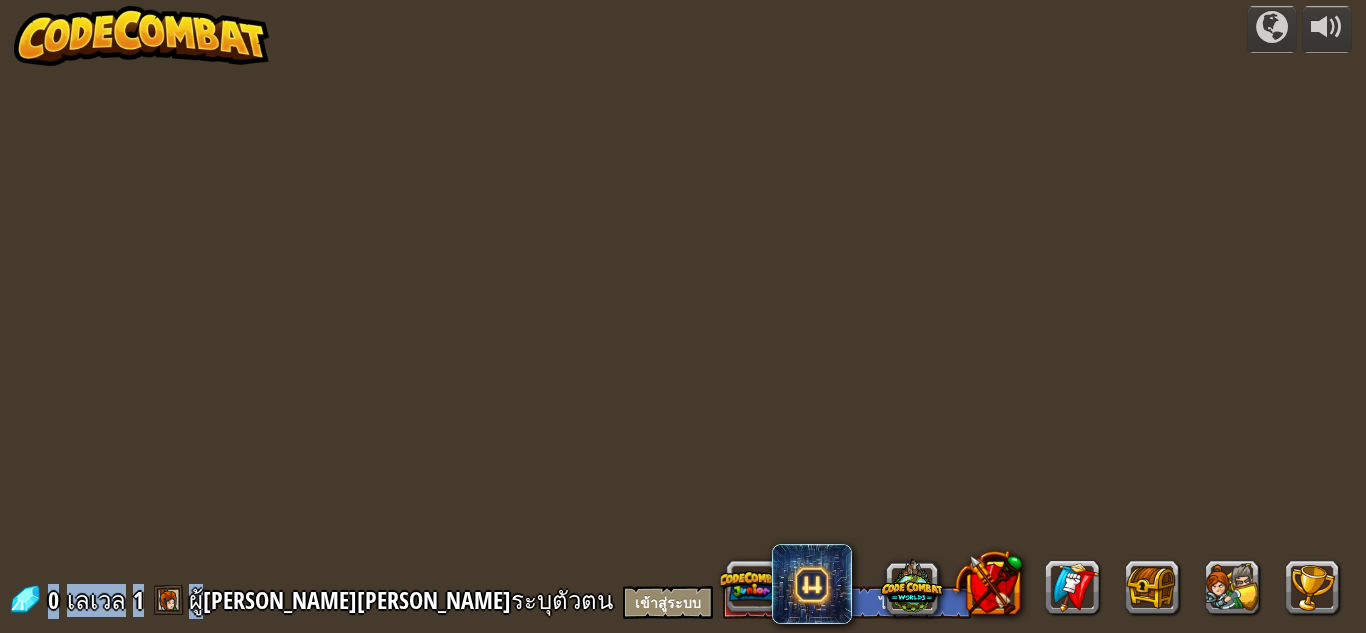 select on "th" 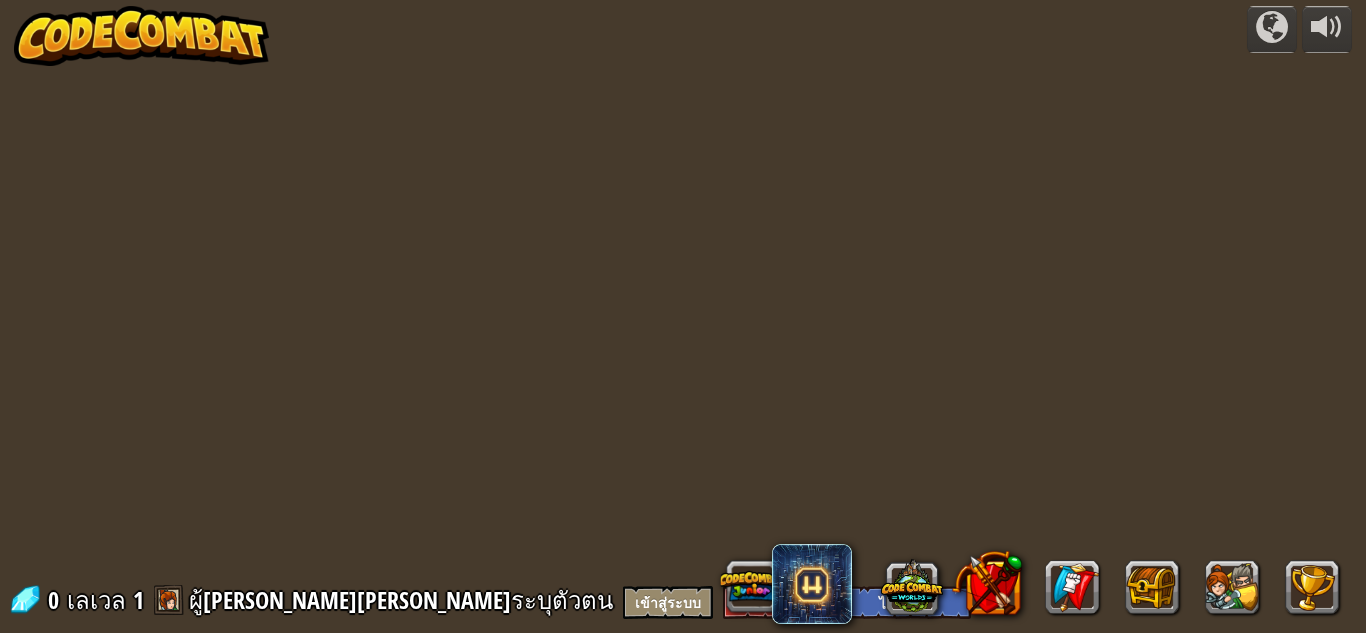 select on "th" 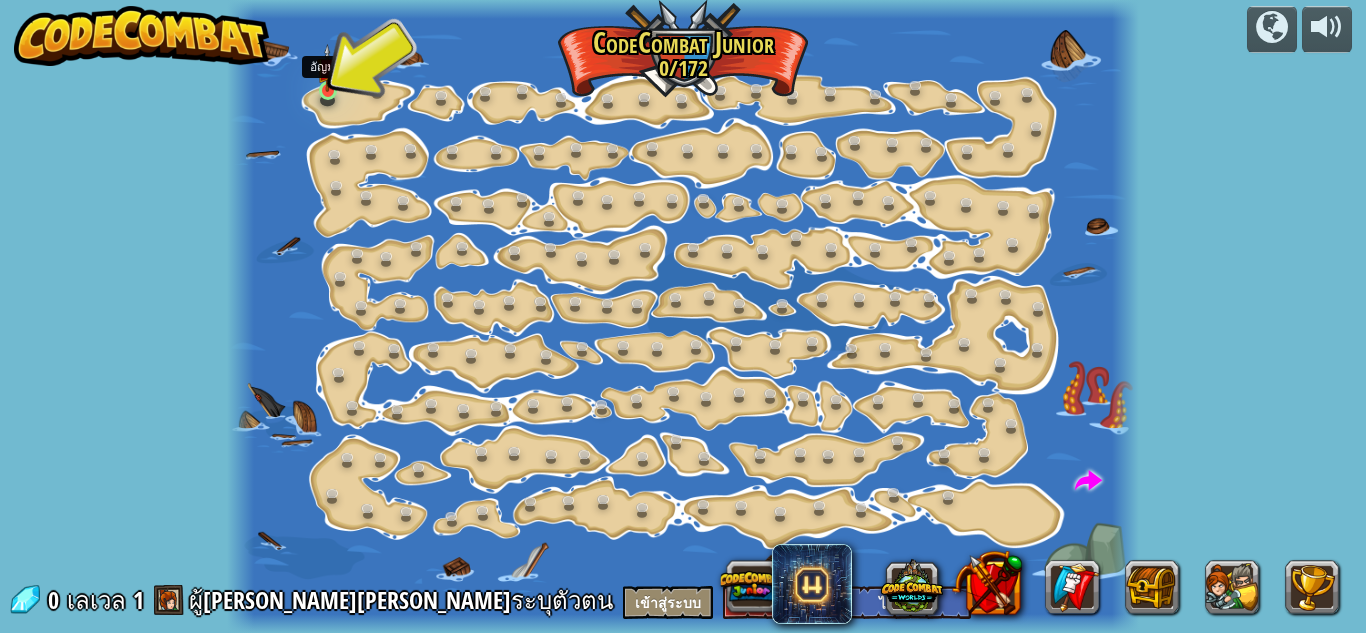 click at bounding box center (327, 68) 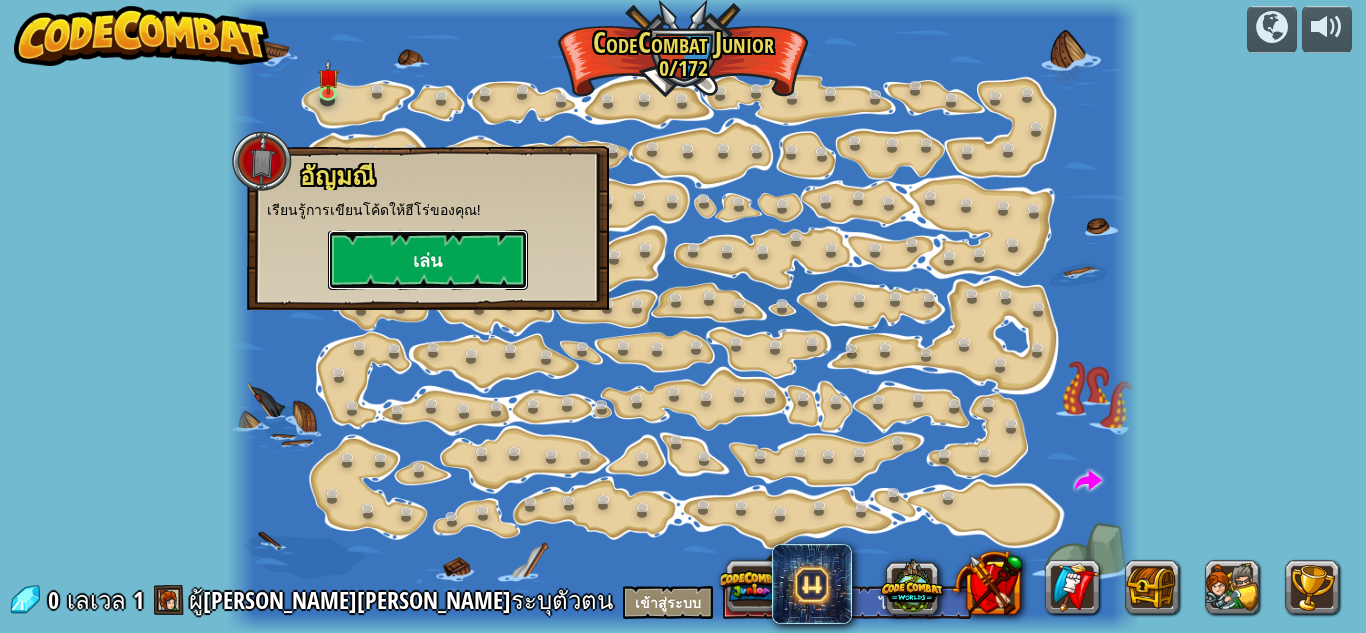 click on "เล่น" at bounding box center [428, 260] 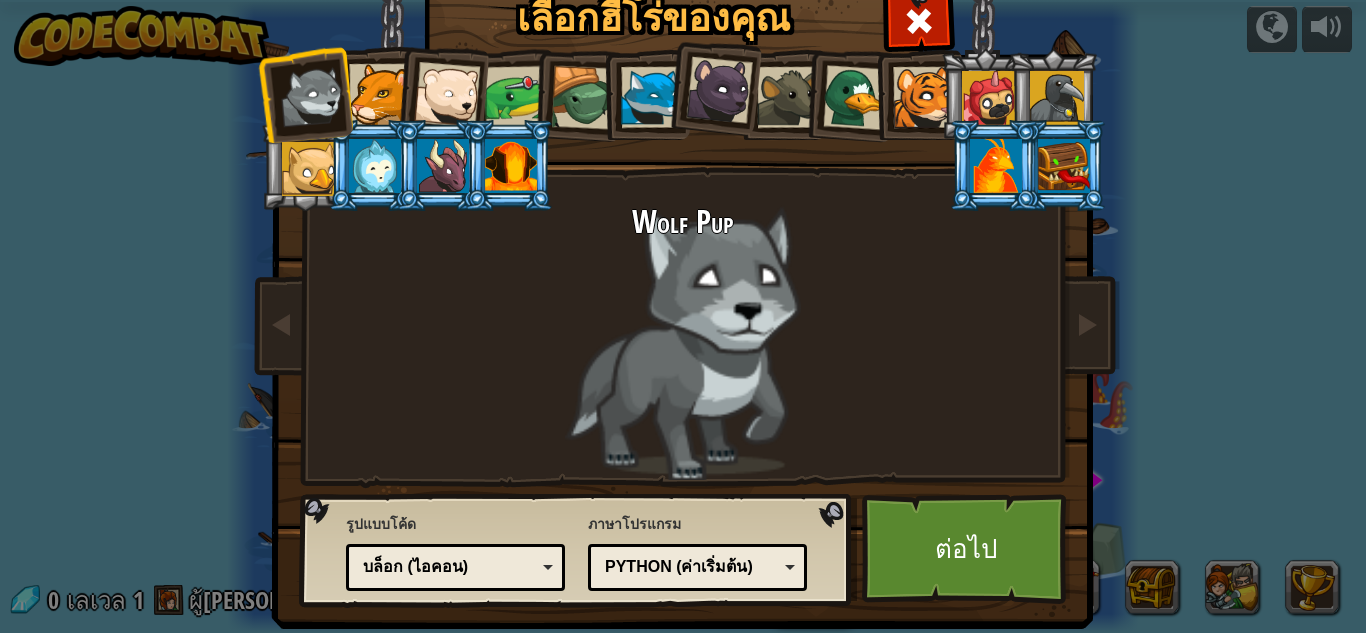 click on "บล็อก (ไอคอน)" at bounding box center (455, 567) 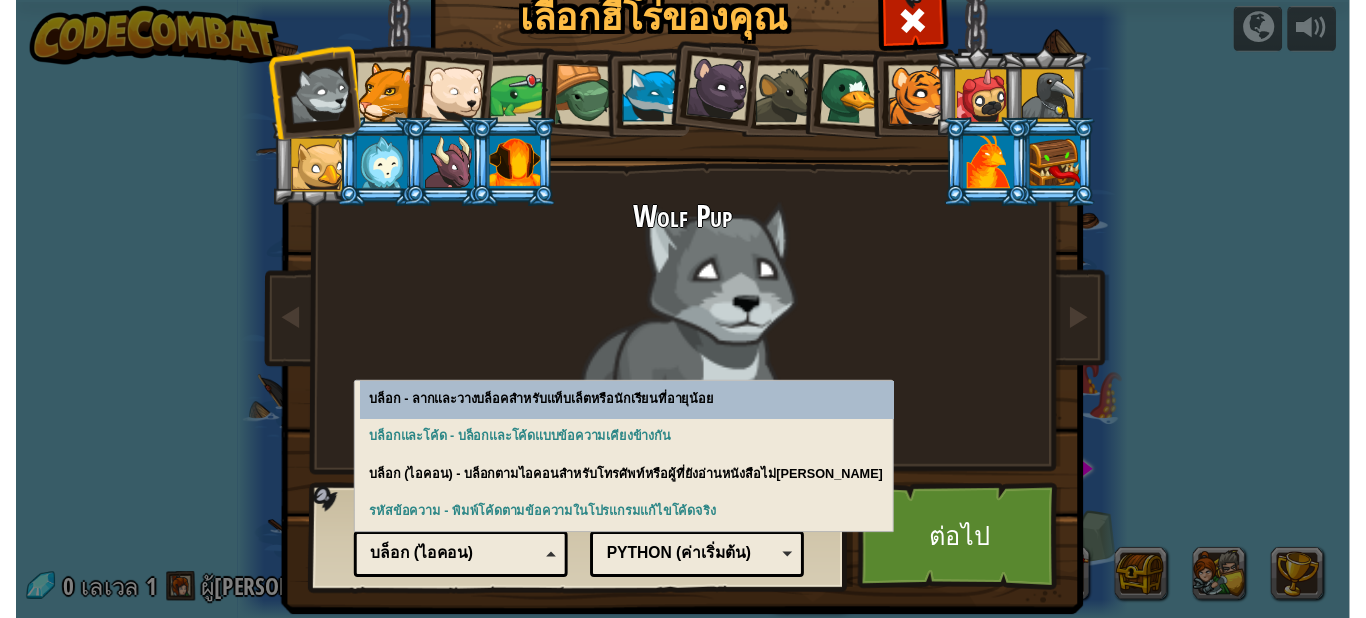 scroll, scrollTop: 26, scrollLeft: 0, axis: vertical 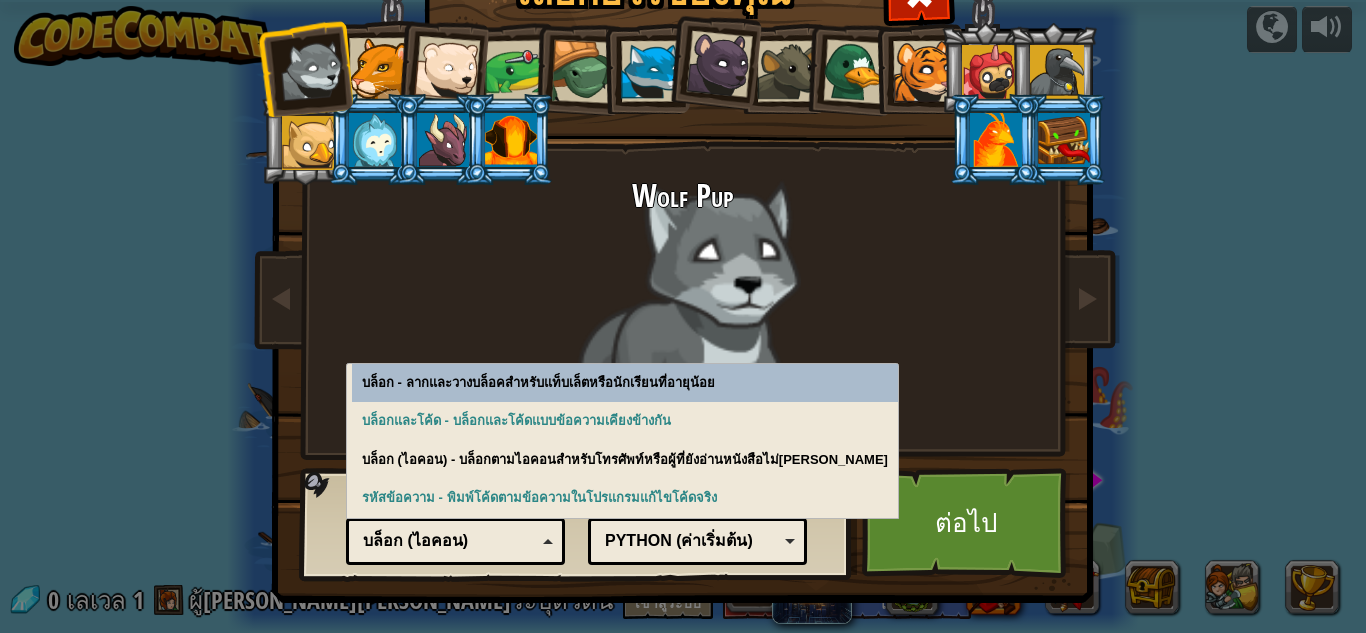 click on "รูปแบบโค้ด รหัสข้อความ บล็อกและโค้ด บล็อก บล็อก (ไอคอน) บล็อก (ไอคอน) บล็อก - ลากและวางบล็อคสำหรับแท็บเล็ตหรือนักเรียนที่อายุน้อย บล็อกและโค้ด - บล็อกและโค้ดแบบข้อความเคียงข้างกัน บล็อก (ไอคอน) - บล็อกตามไอคอนสำหรับโทรศัพท์หรือผู้ที่ยังอ่านหนังสือไม่[PERSON_NAME] รหัสข้อความ - พิมพ์โค้ดตามข้อความในโปรแกรมแก้ไขโค้ดจริง ภาษาโปรแกรม Python (ค่าเริ่มต้น) JavaScript Lua C++ Java (การทดลอง  )" at bounding box center [576, 524] 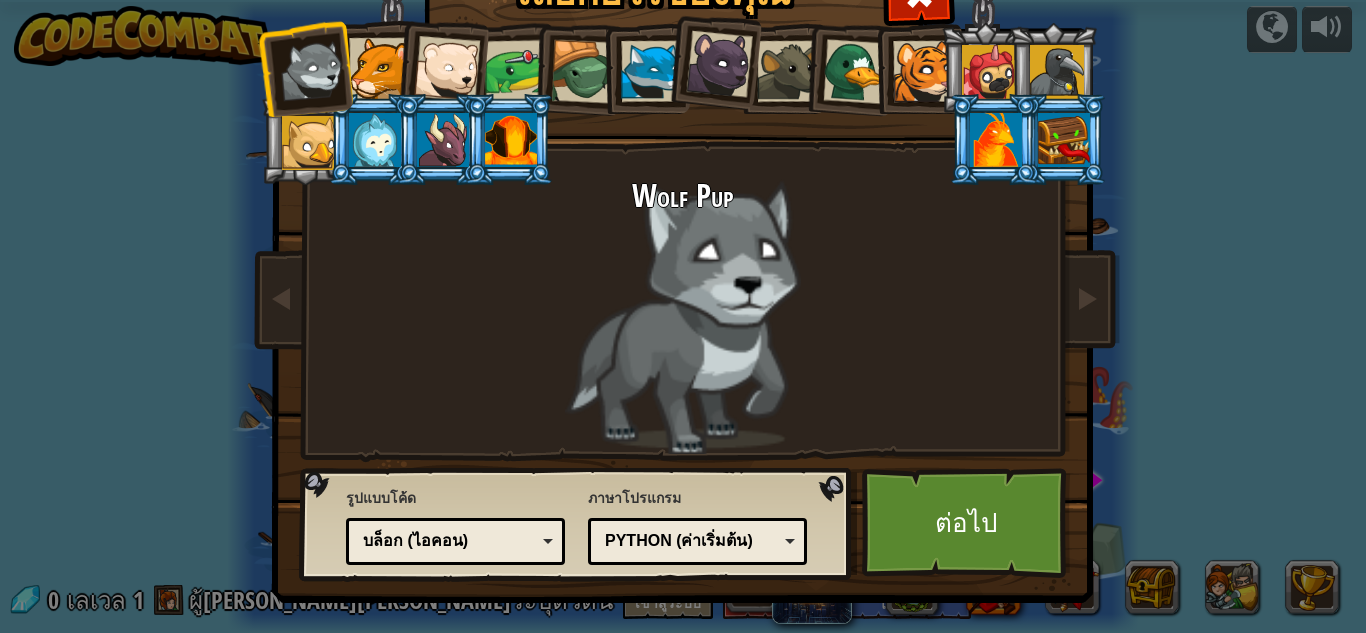 click on "บล็อก (ไอคอน)" at bounding box center [455, 541] 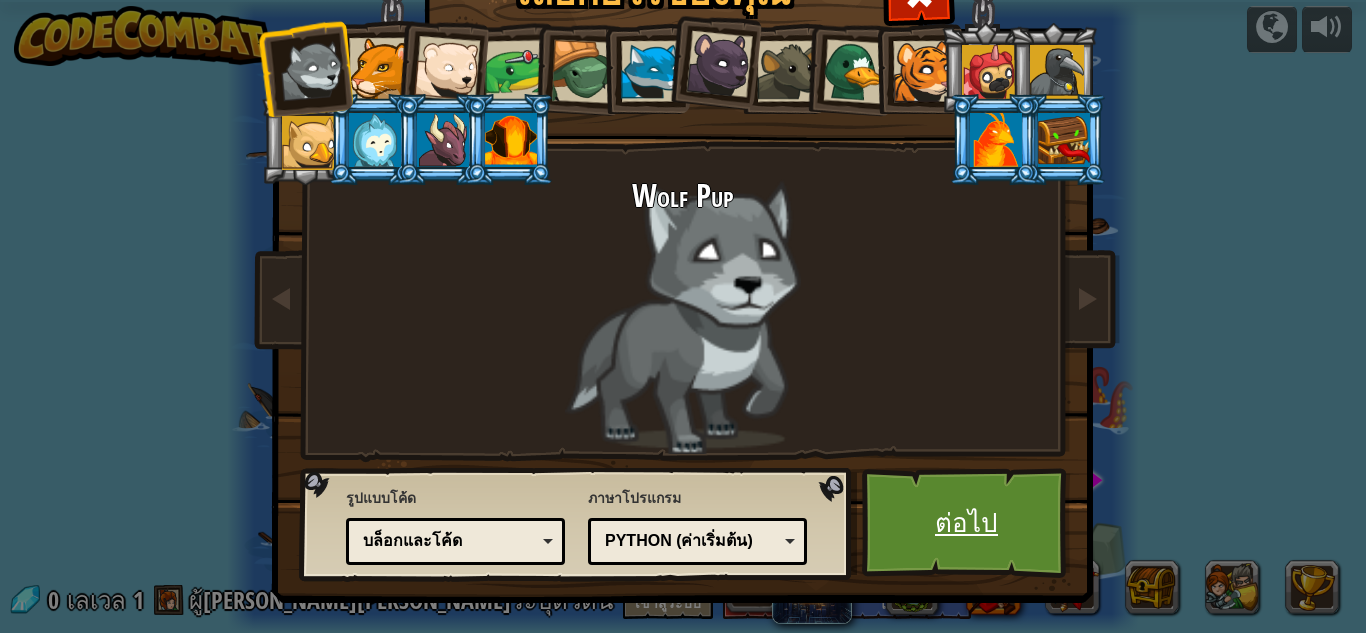 click on "ต่อไป" at bounding box center (966, 523) 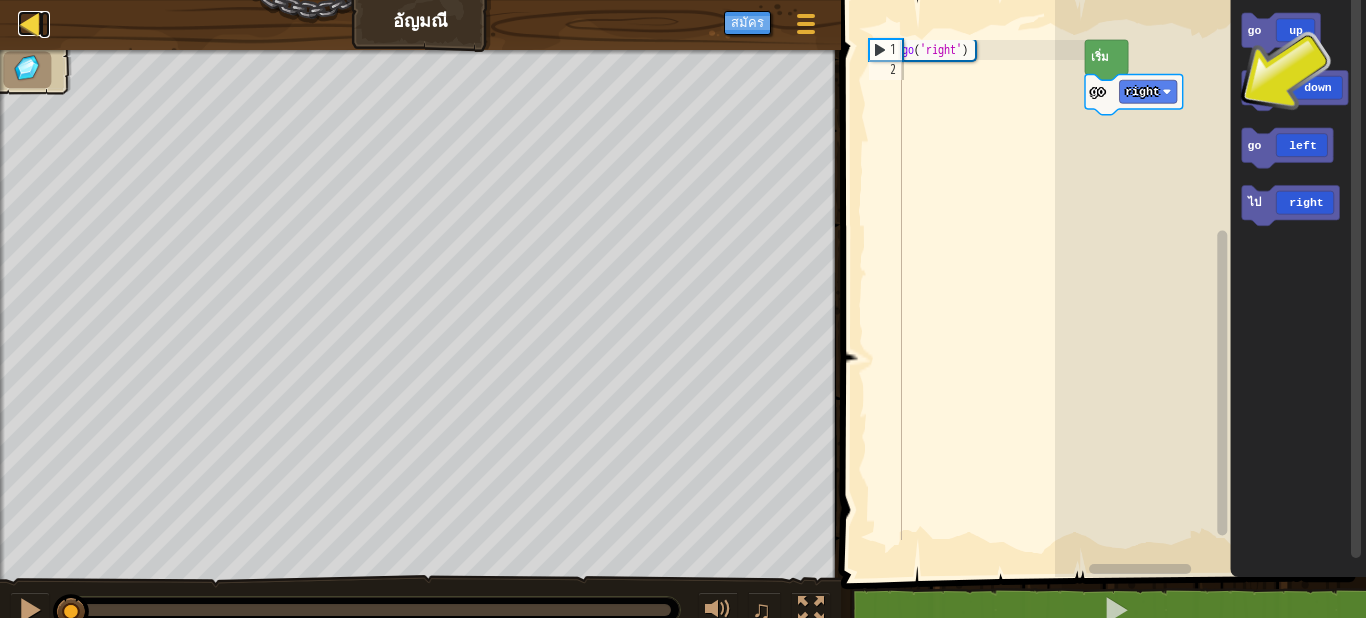 click at bounding box center [30, 23] 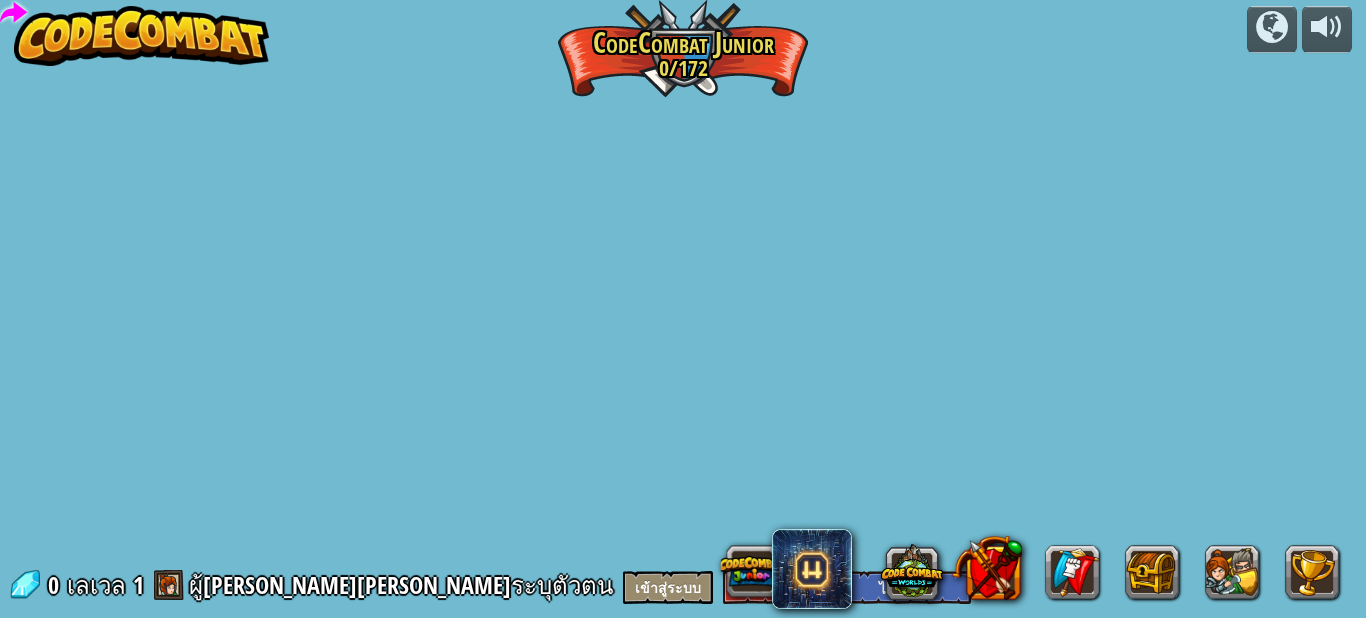 select on "th" 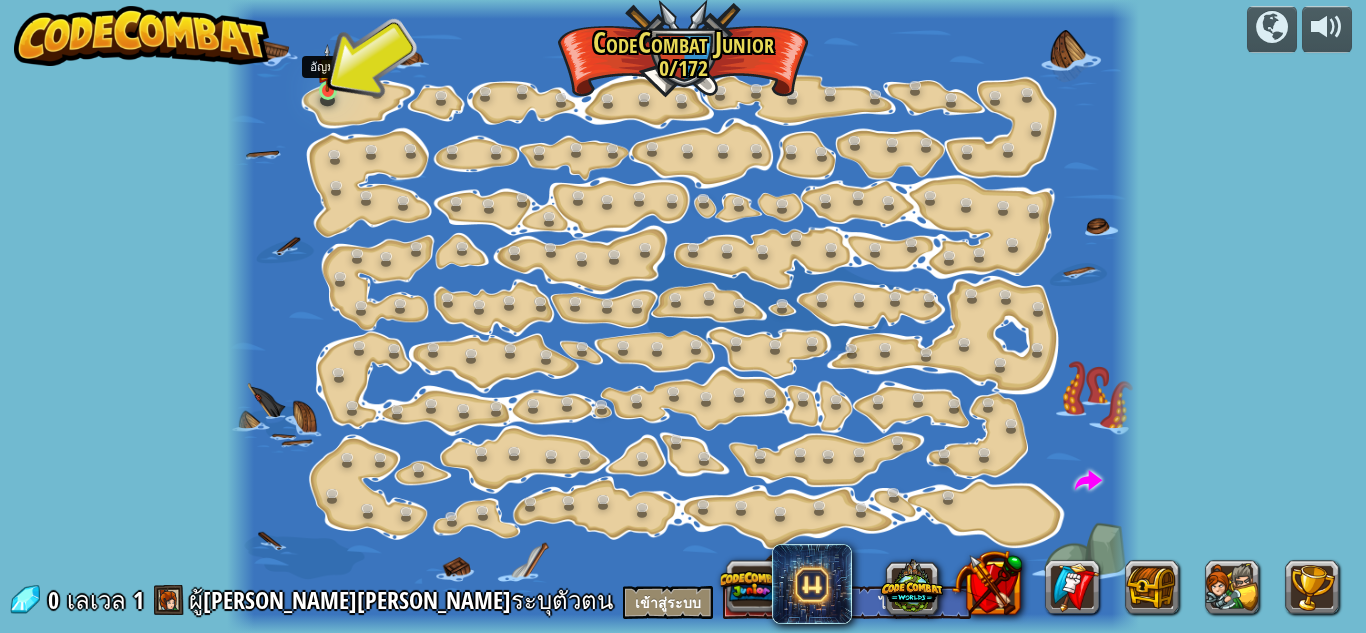 click at bounding box center (327, 68) 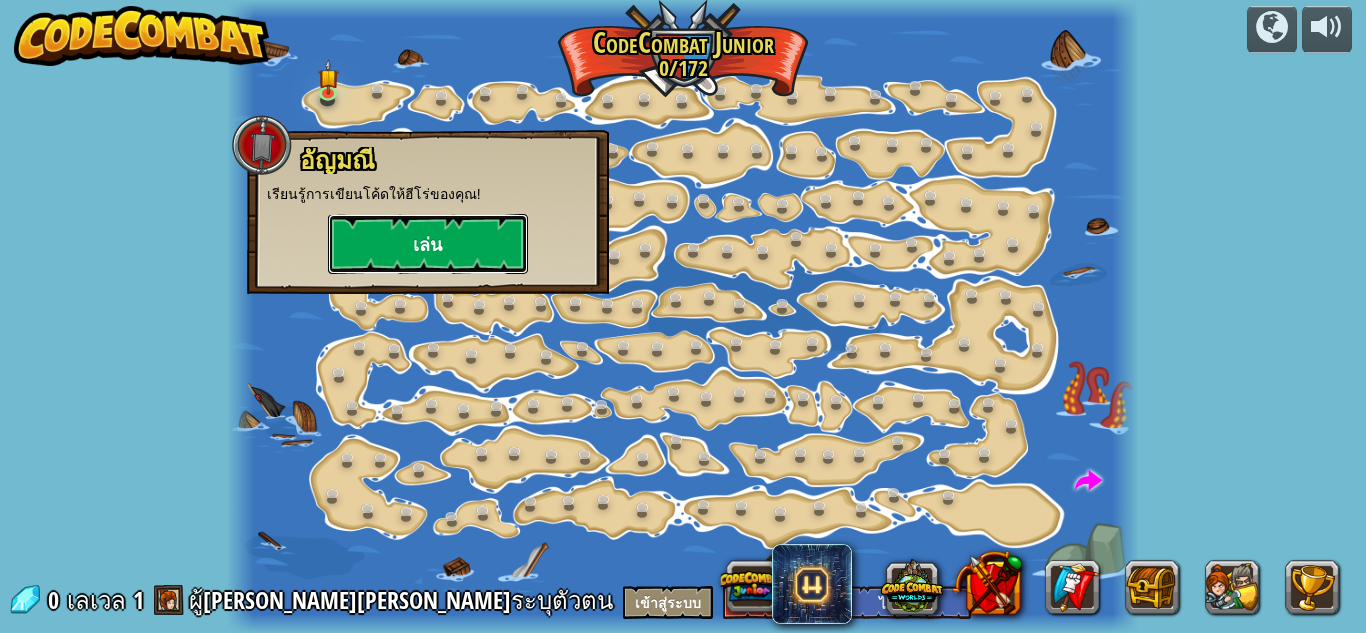 click on "เล่น" at bounding box center (428, 244) 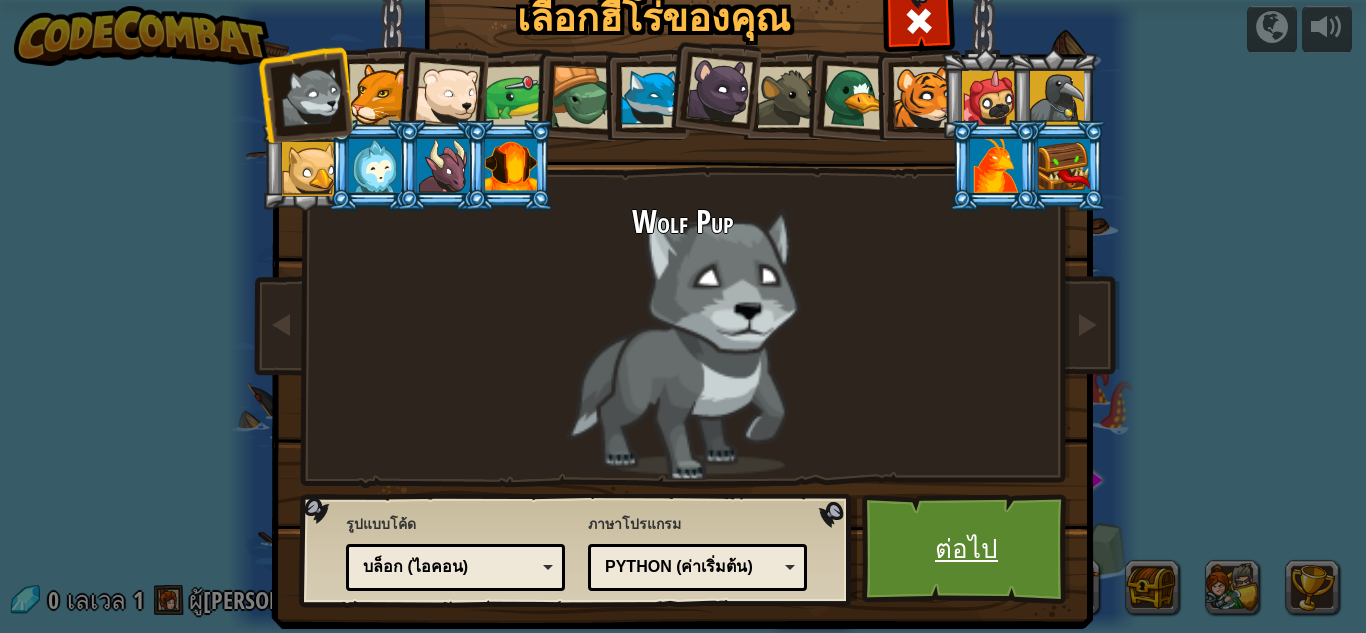 click on "ต่อไป" at bounding box center (966, 549) 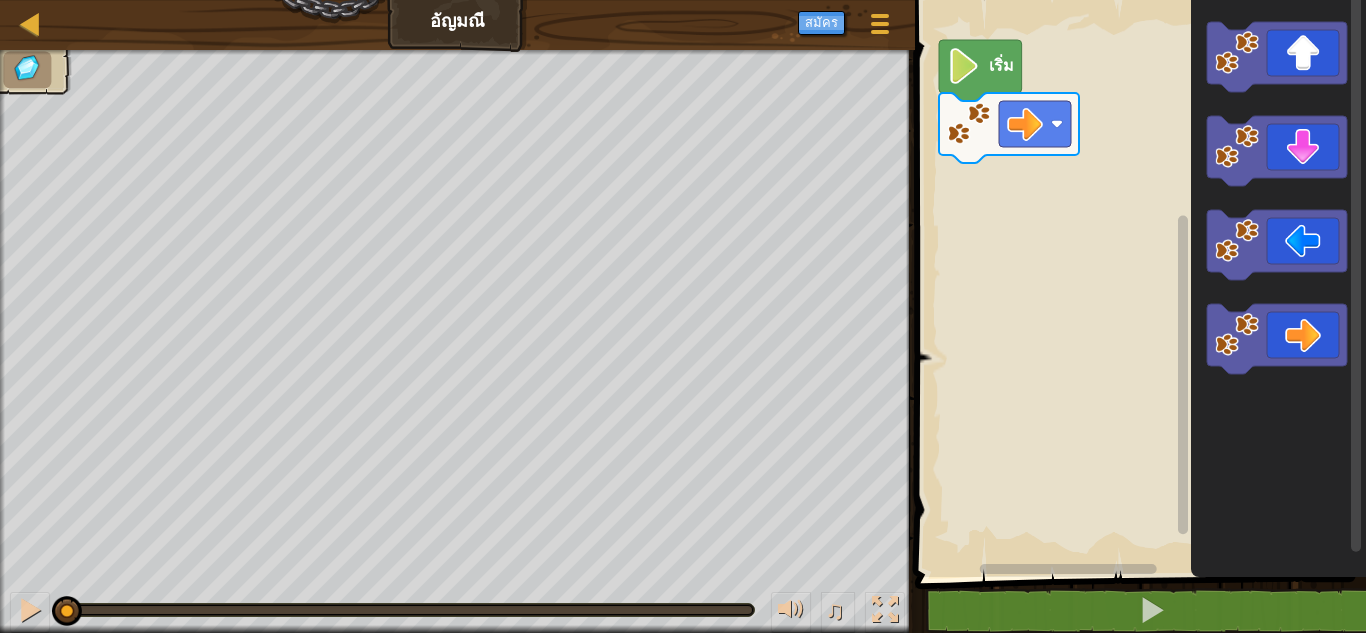 select on "th" 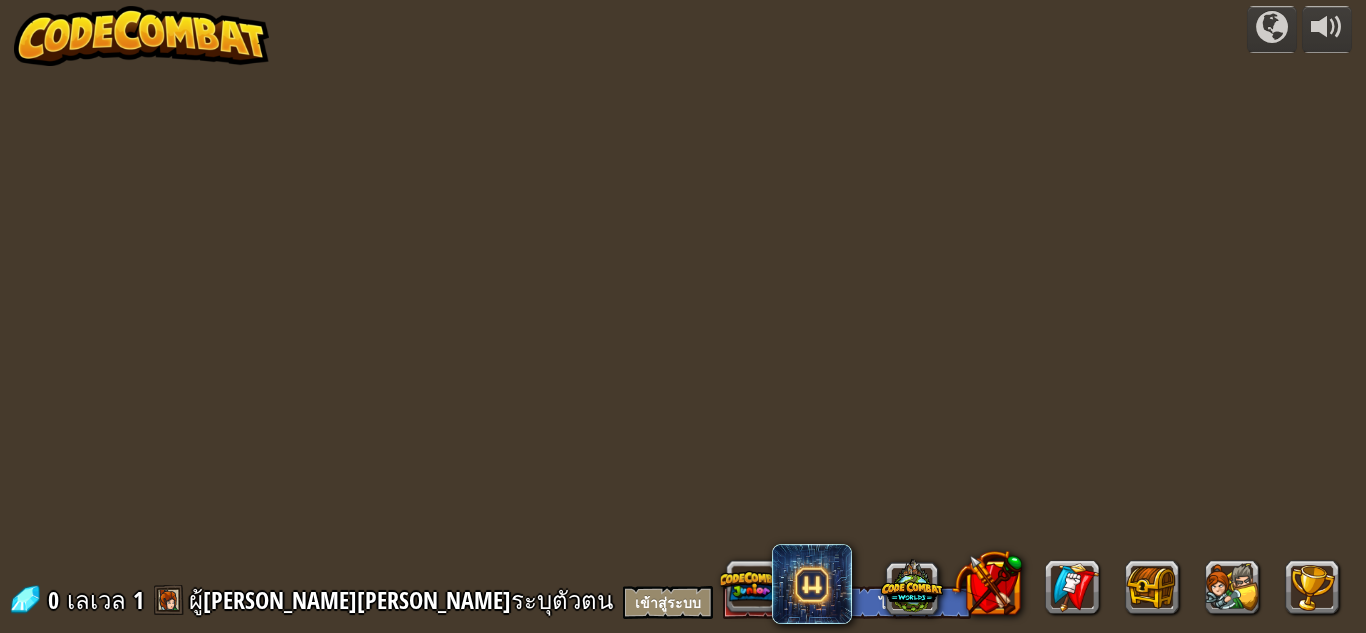 select on "th" 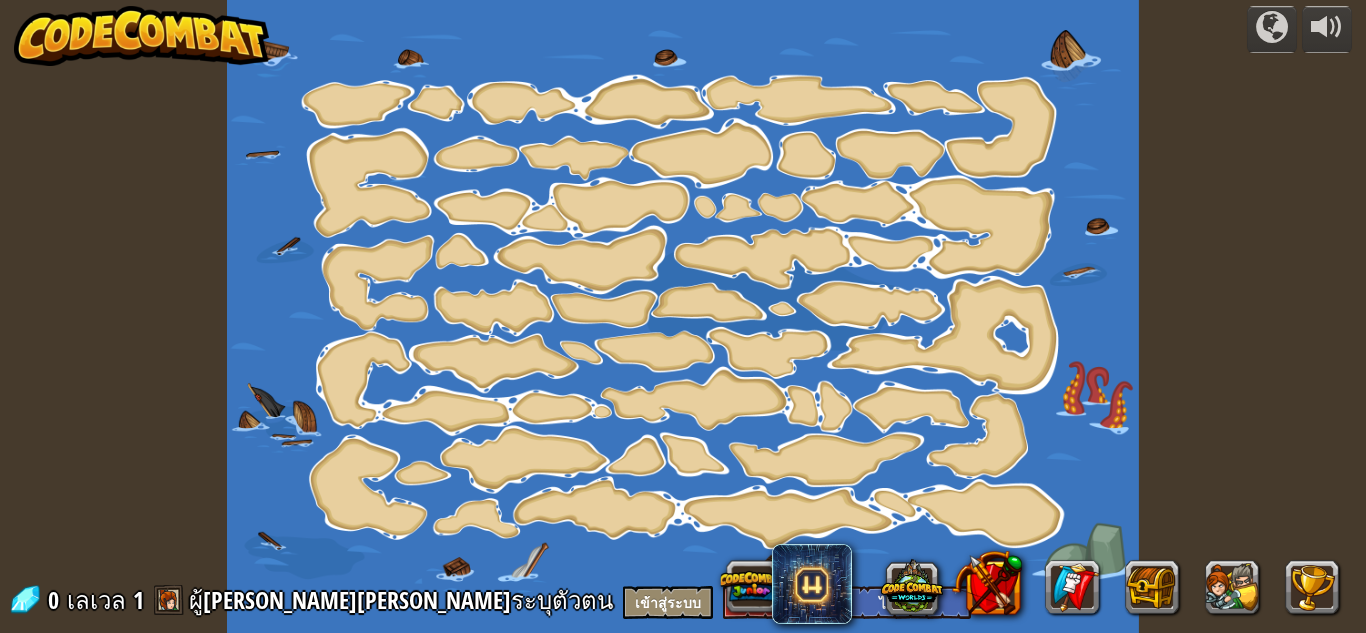 select on "th" 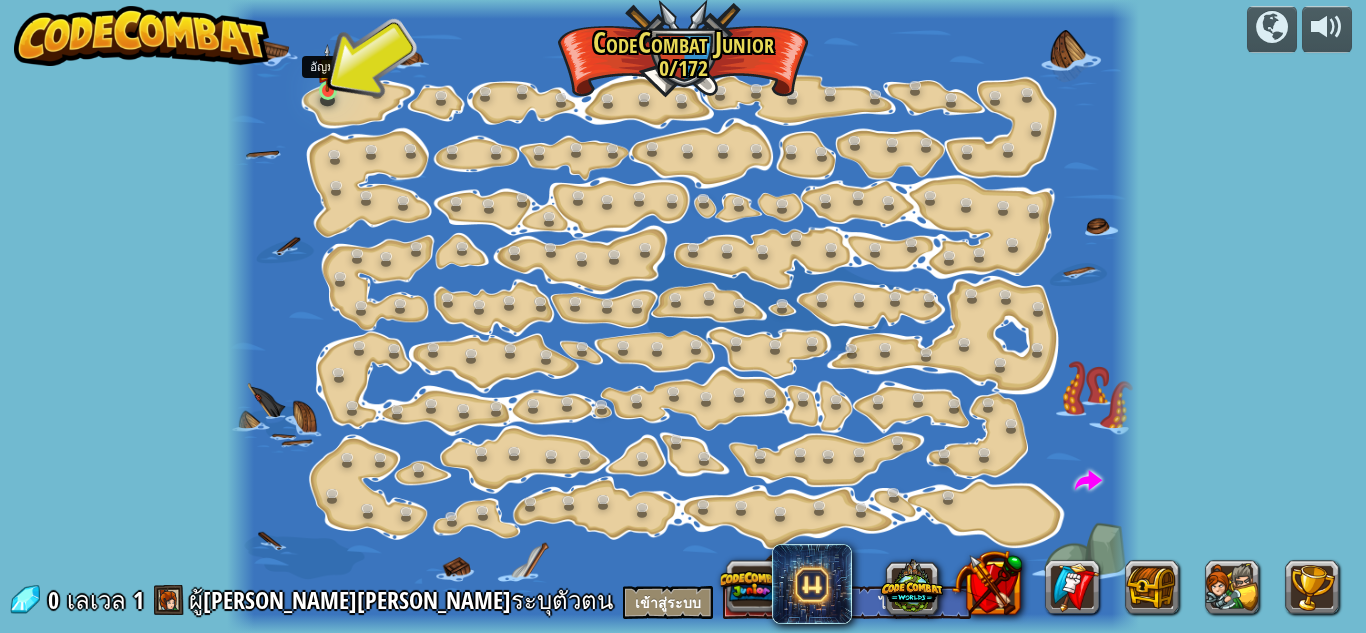 click at bounding box center (327, 68) 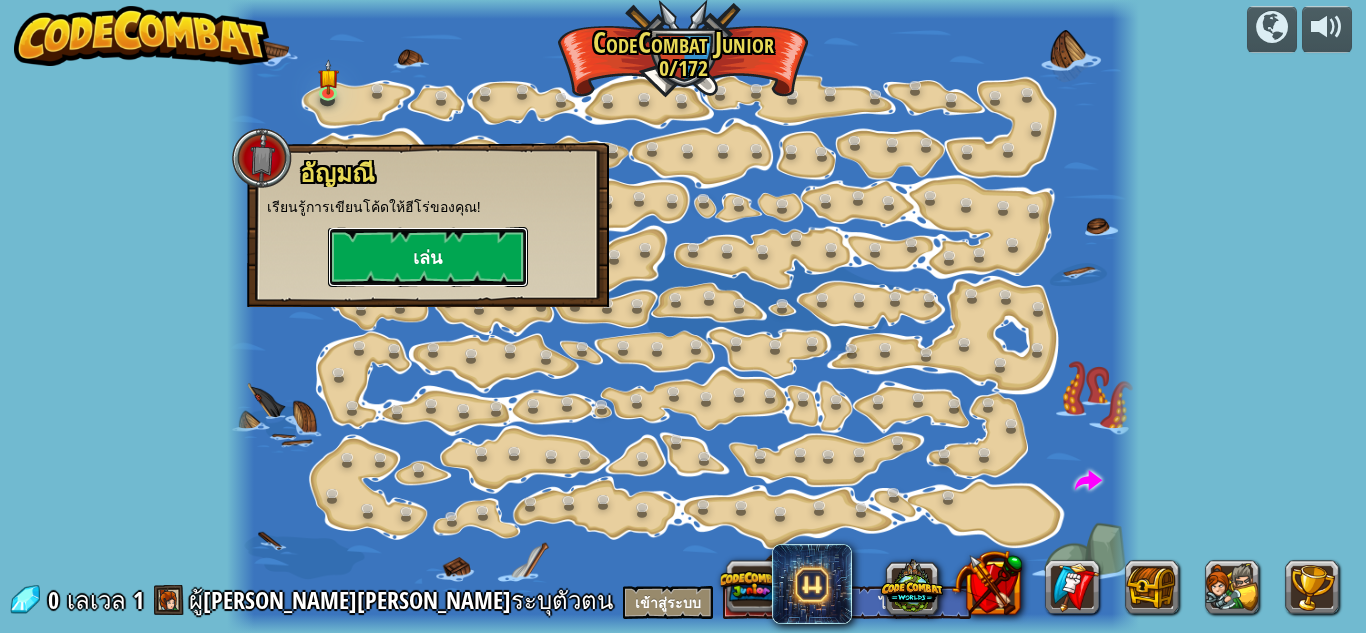 click on "เล่น" at bounding box center [428, 257] 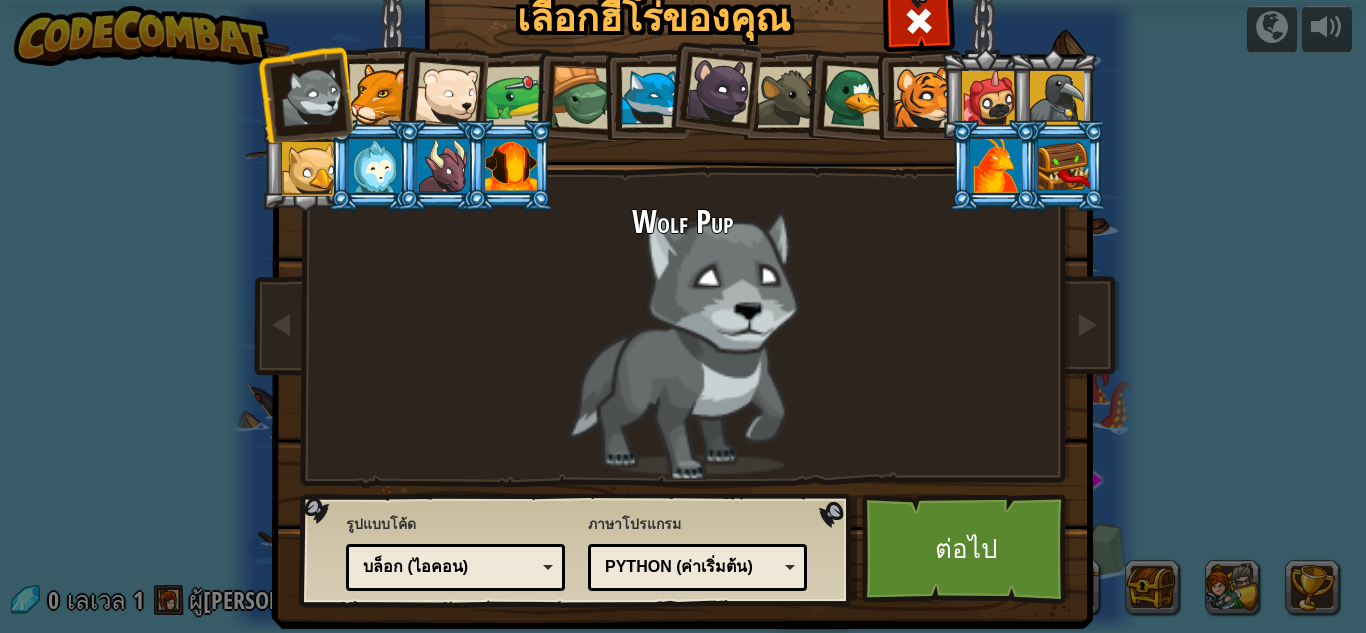 click on "บล็อก (ไอคอน)" at bounding box center [449, 567] 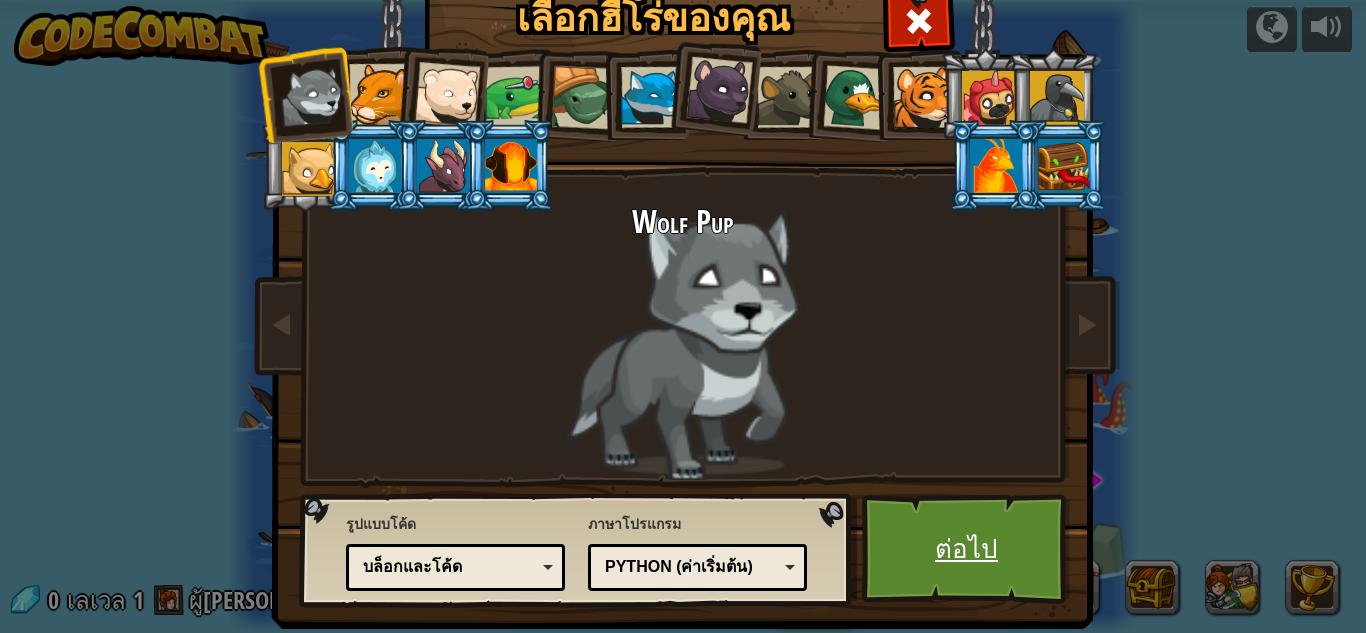 click on "ต่อไป" at bounding box center (966, 549) 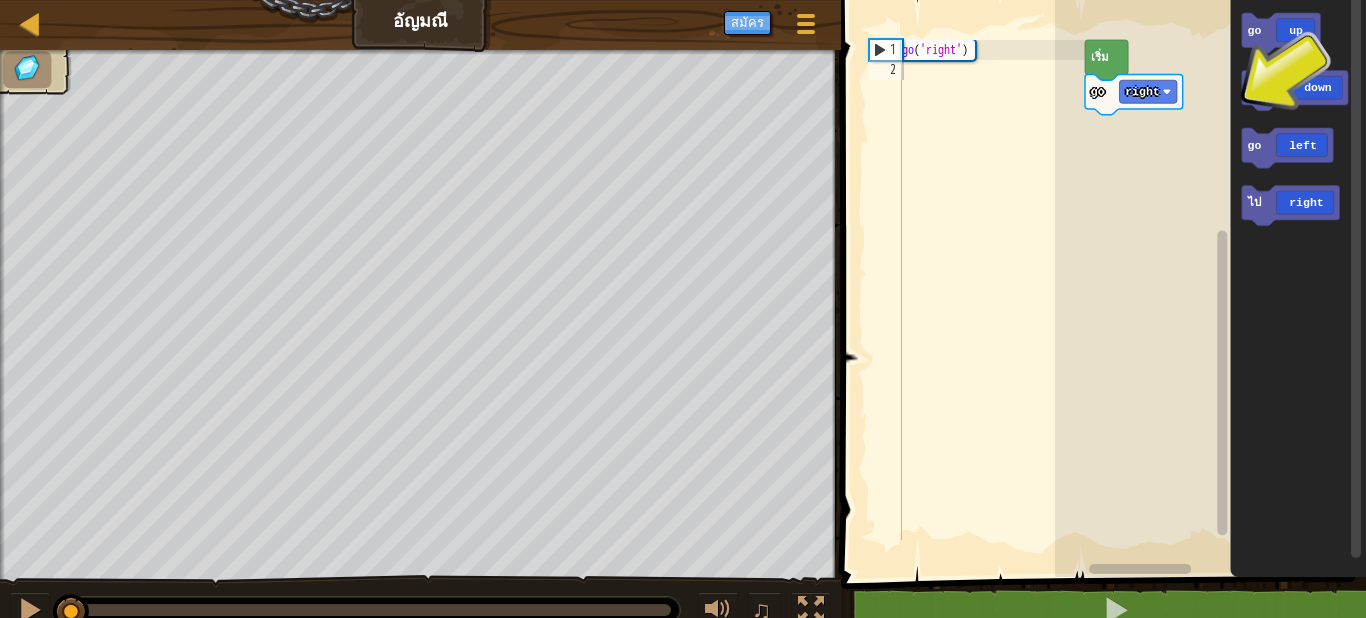 scroll, scrollTop: 0, scrollLeft: 0, axis: both 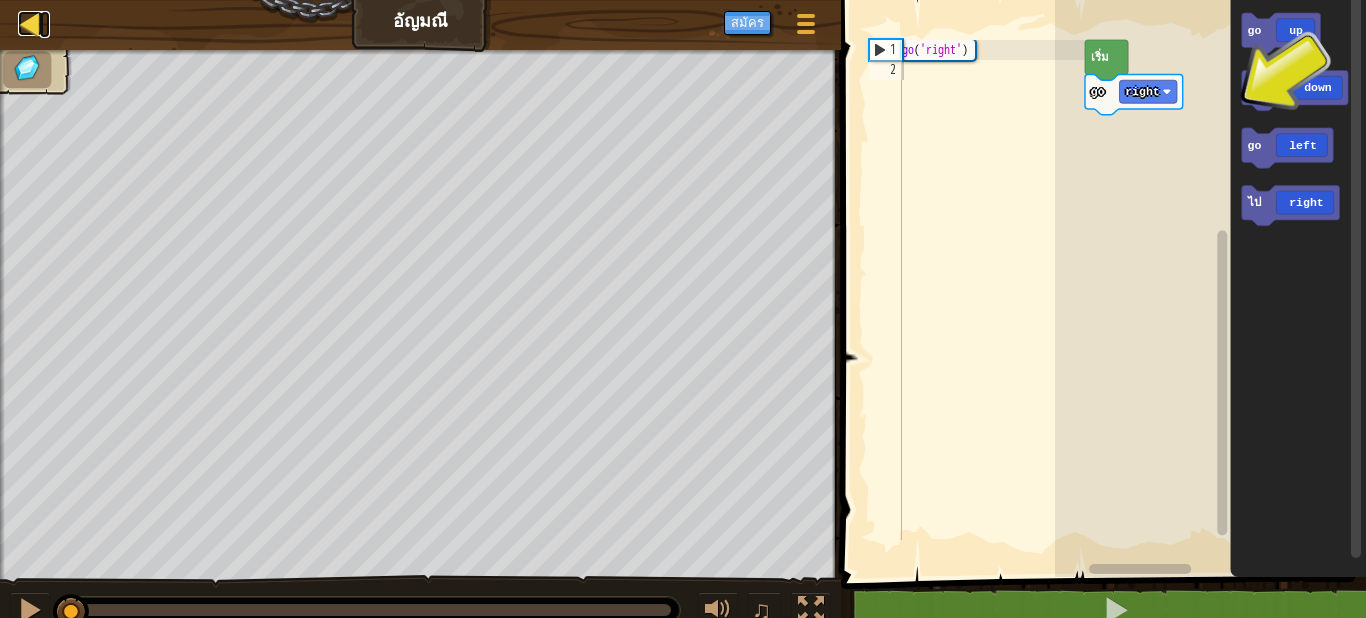 click at bounding box center [30, 23] 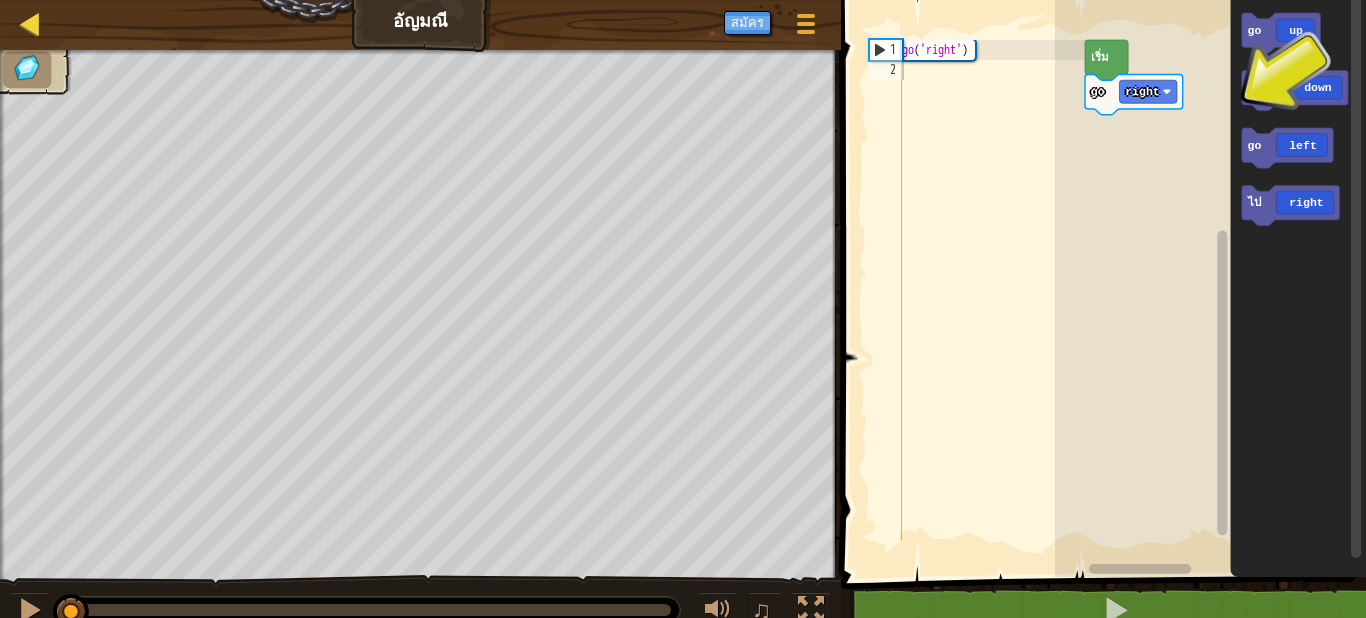 select on "th" 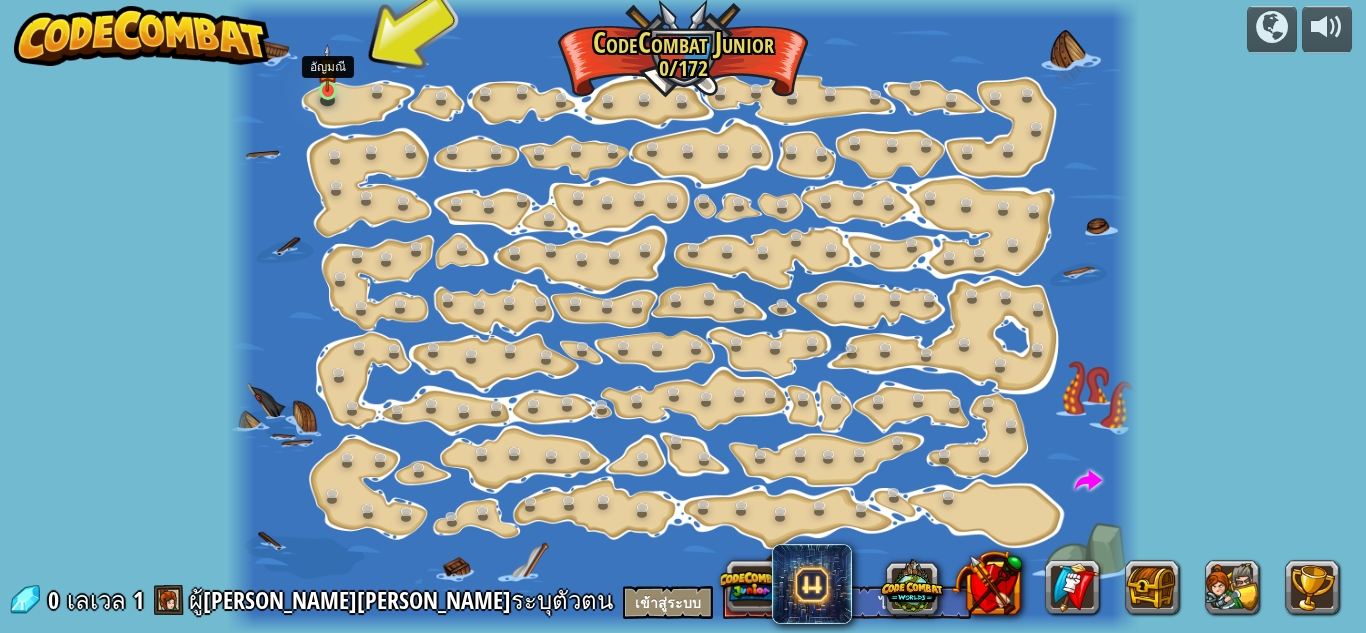 click at bounding box center [327, 68] 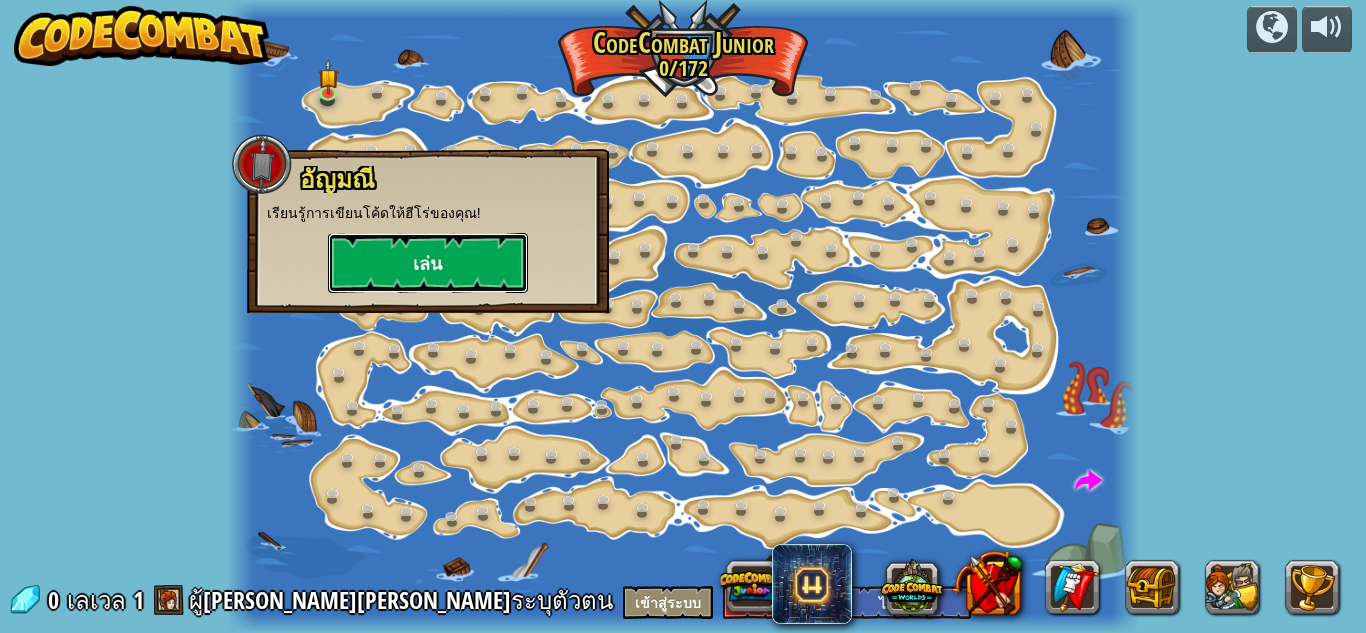click on "เล่น" at bounding box center [428, 263] 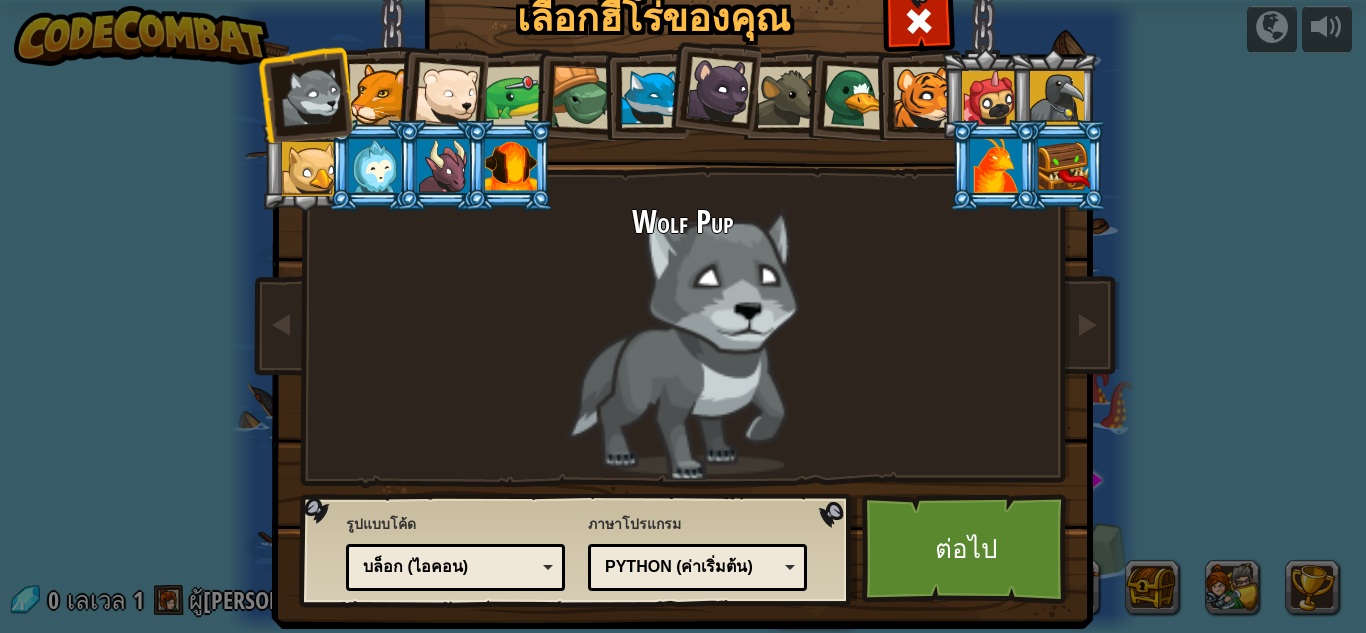 click on "บล็อก (ไอคอน)" at bounding box center [449, 567] 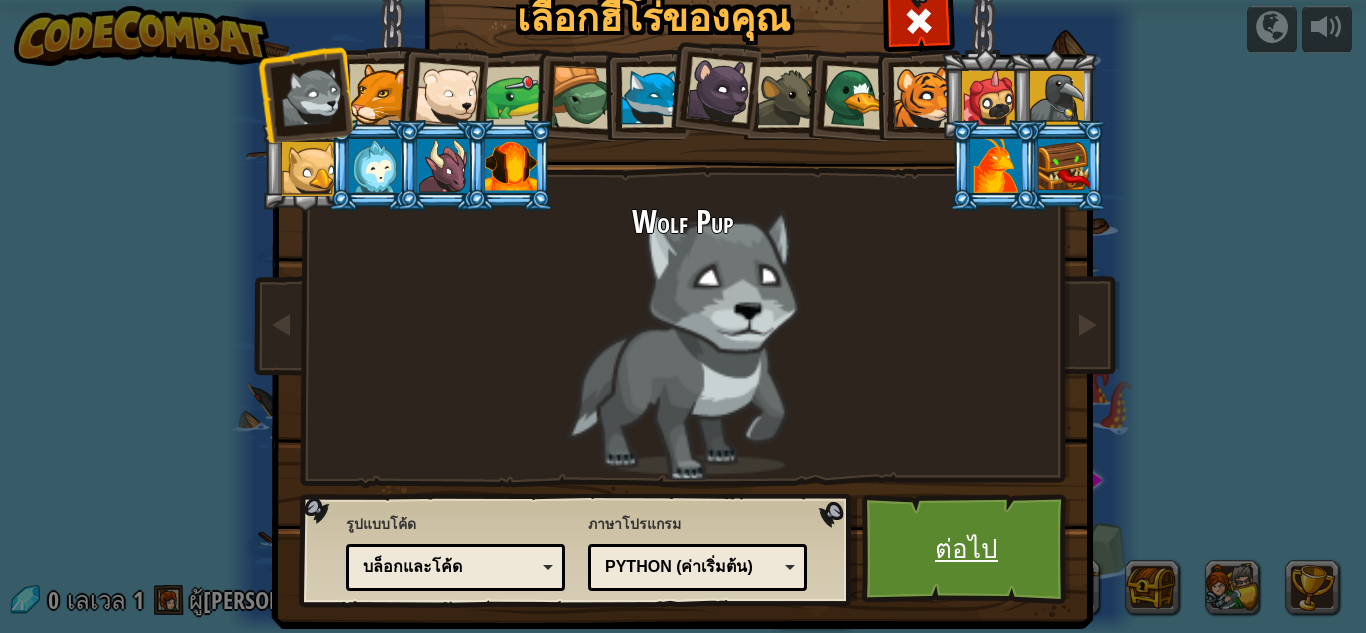 click on "ต่อไป" at bounding box center (966, 549) 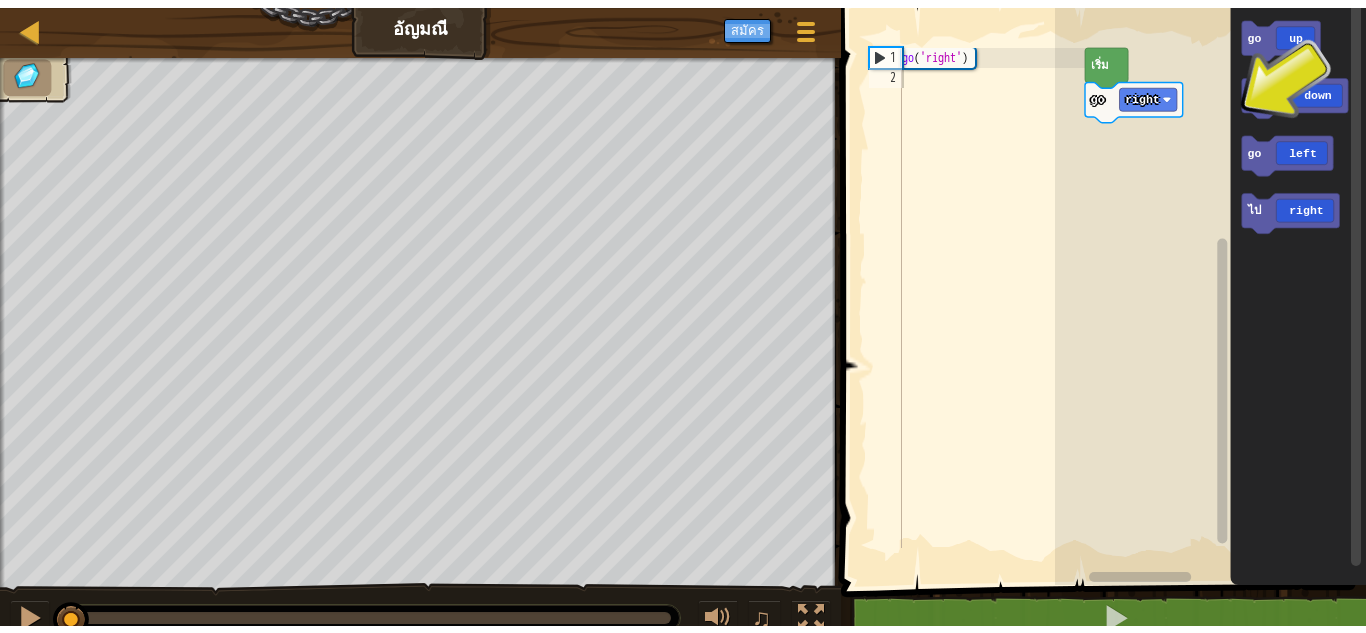 scroll, scrollTop: 0, scrollLeft: 0, axis: both 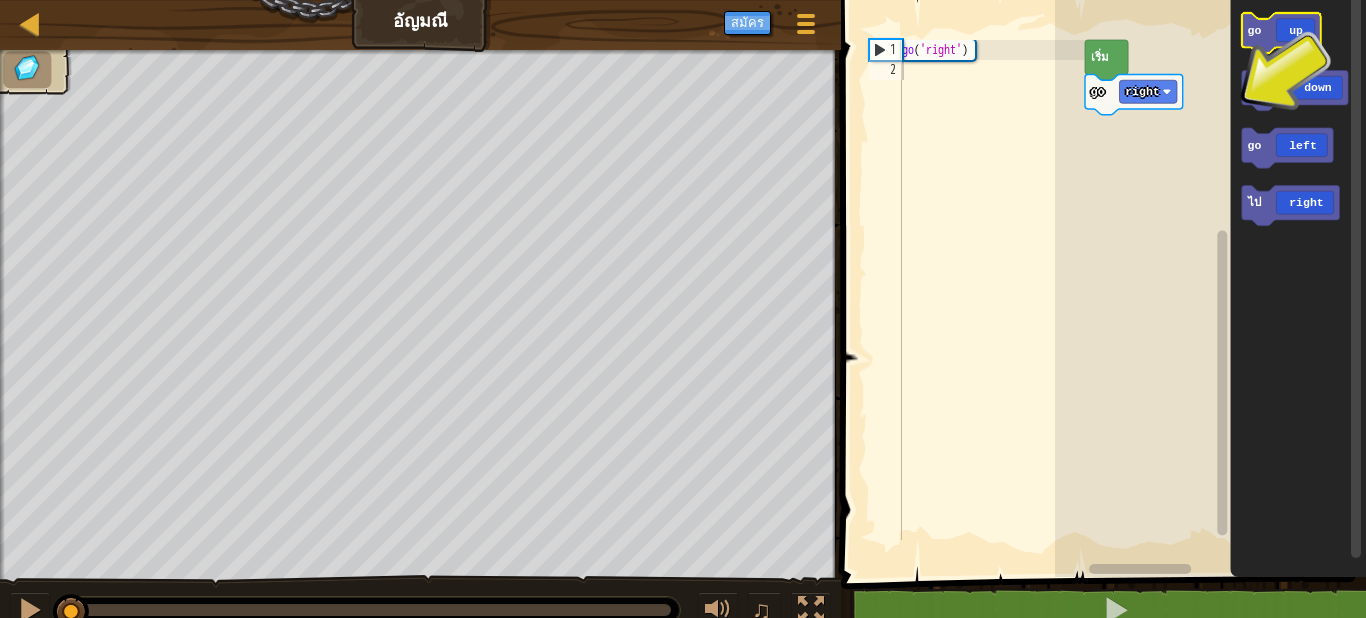 click 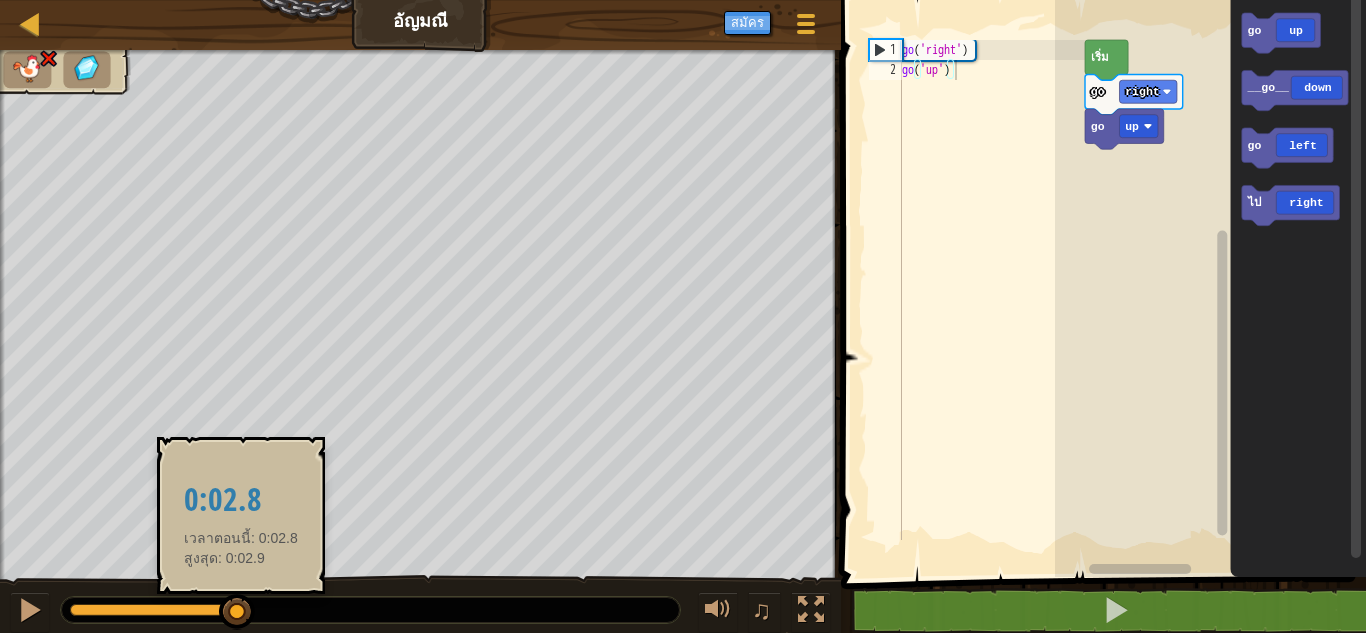 click at bounding box center (237, 612) 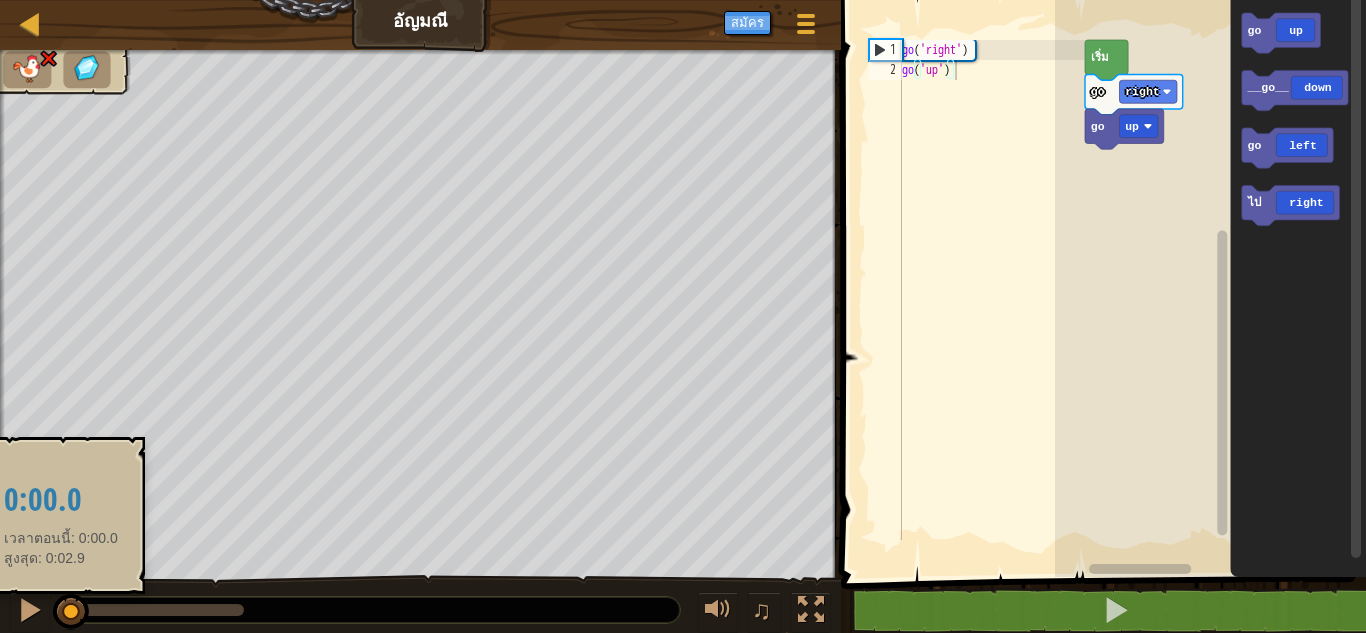 drag, startPoint x: 191, startPoint y: 607, endPoint x: 58, endPoint y: 613, distance: 133.13527 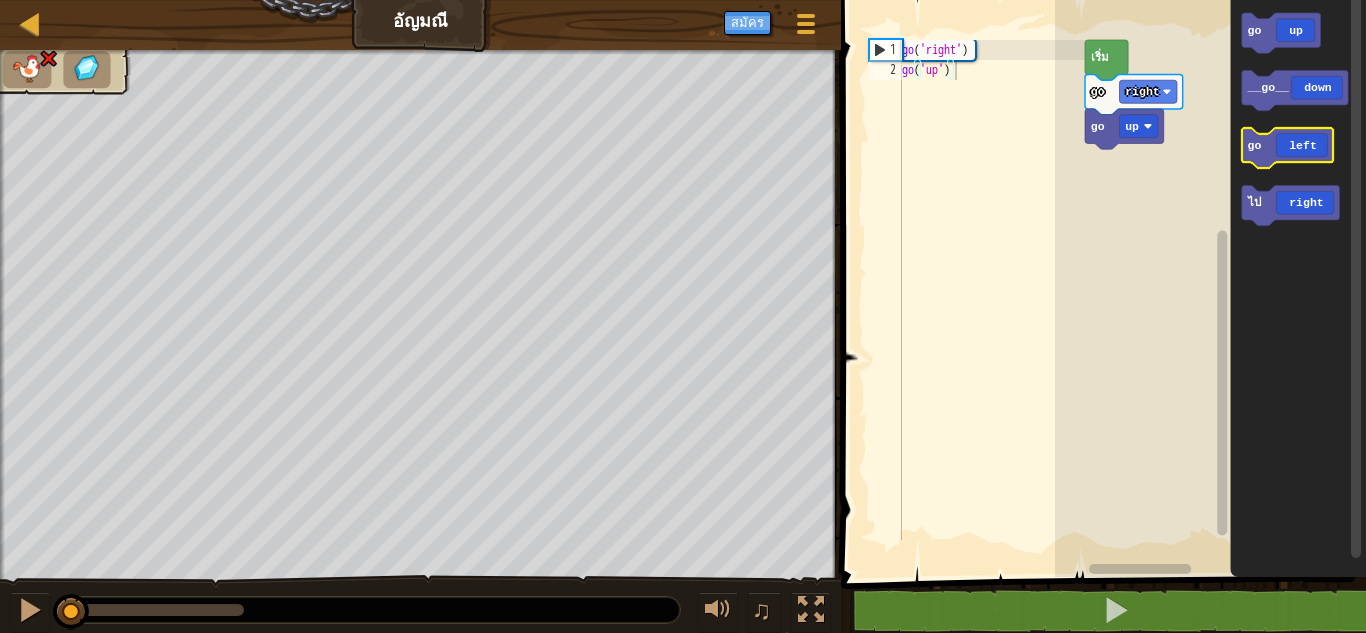 click 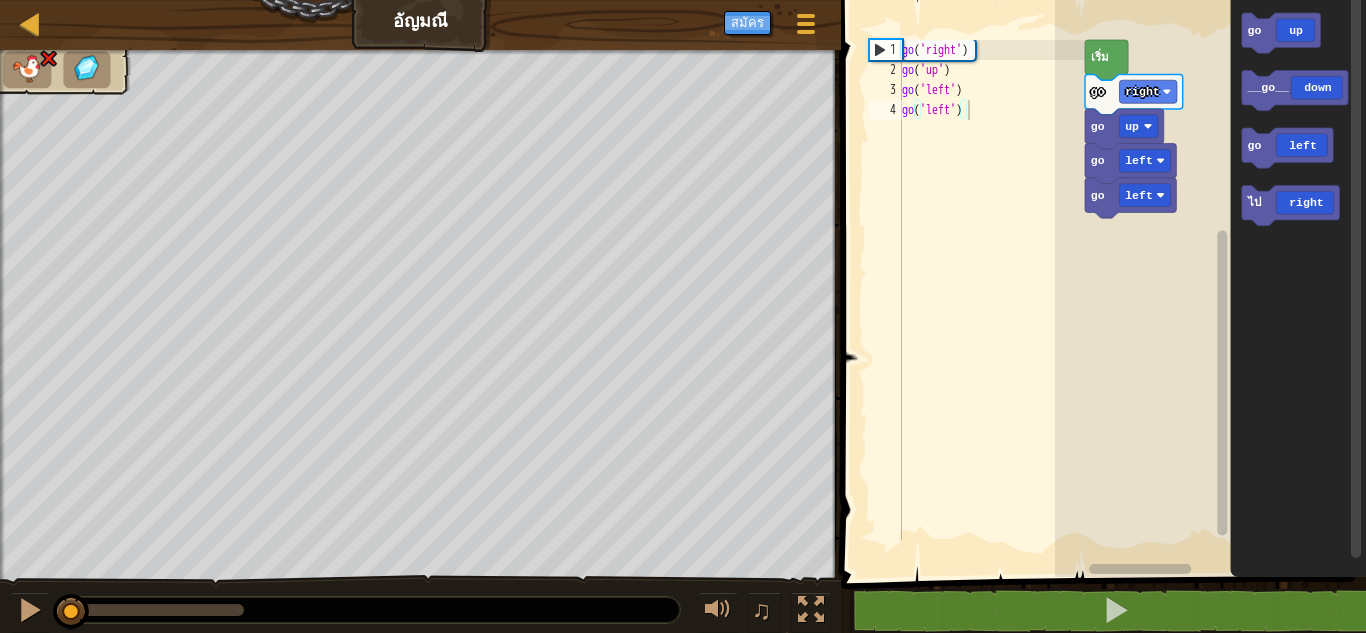 drag, startPoint x: 223, startPoint y: 613, endPoint x: 0, endPoint y: 614, distance: 223.00224 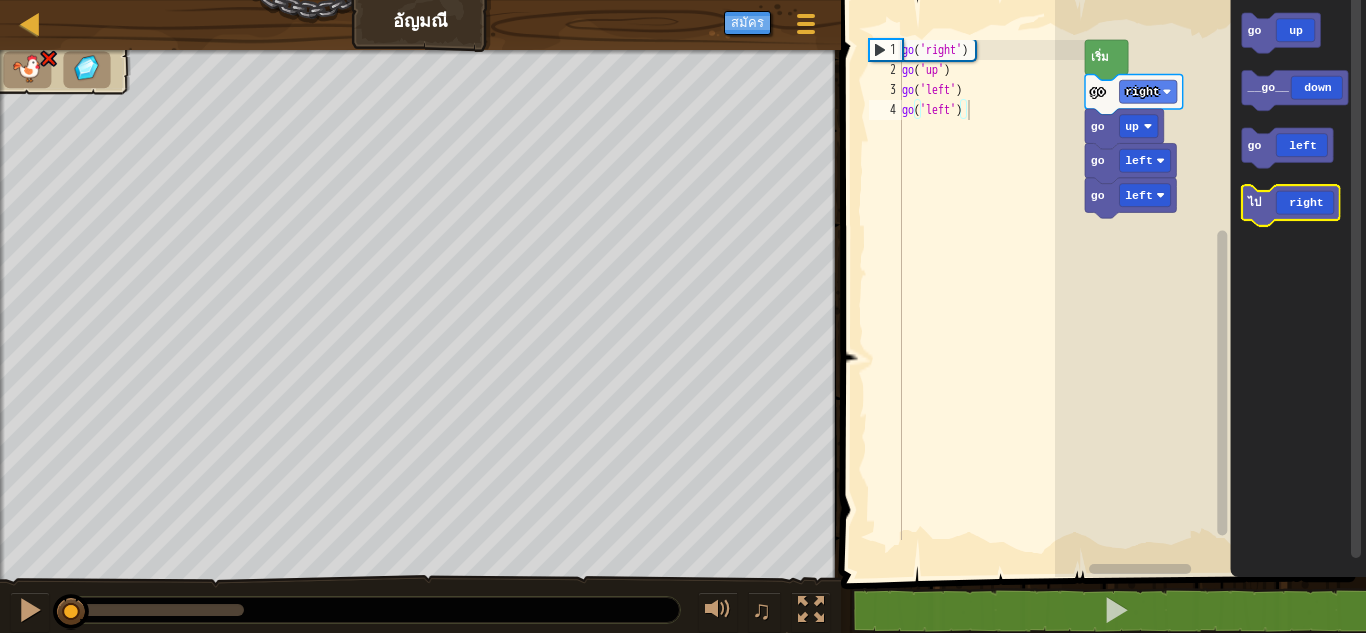click 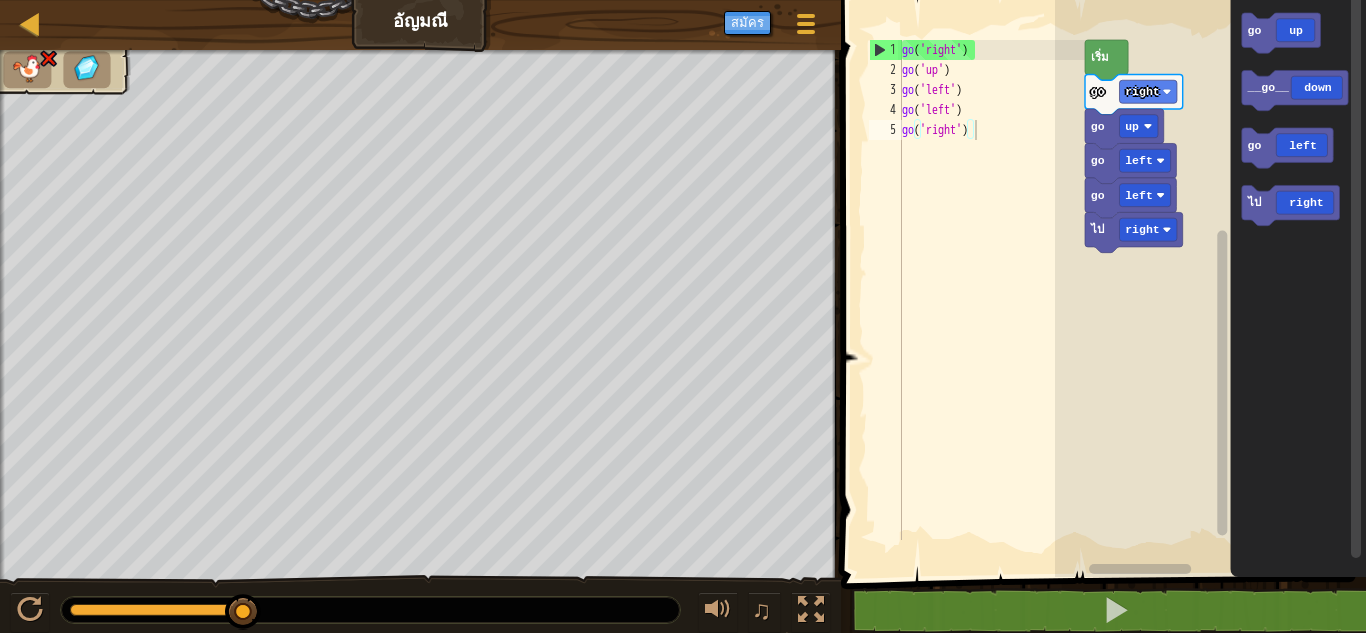 click 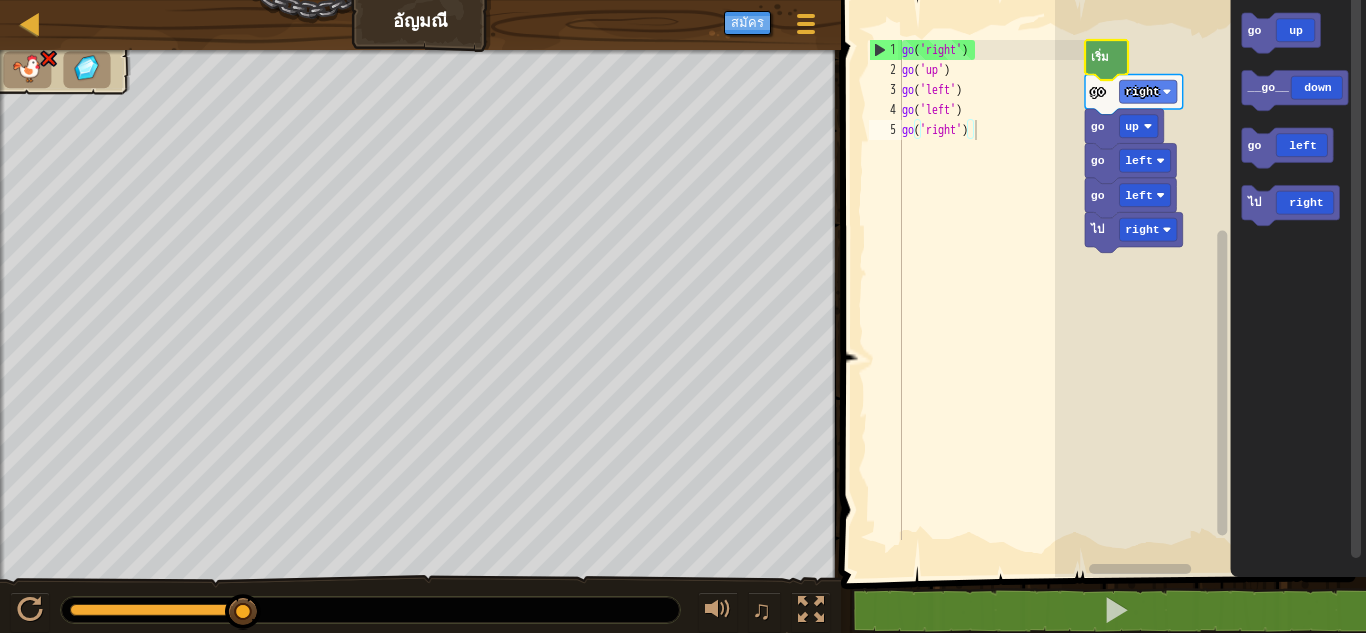 click 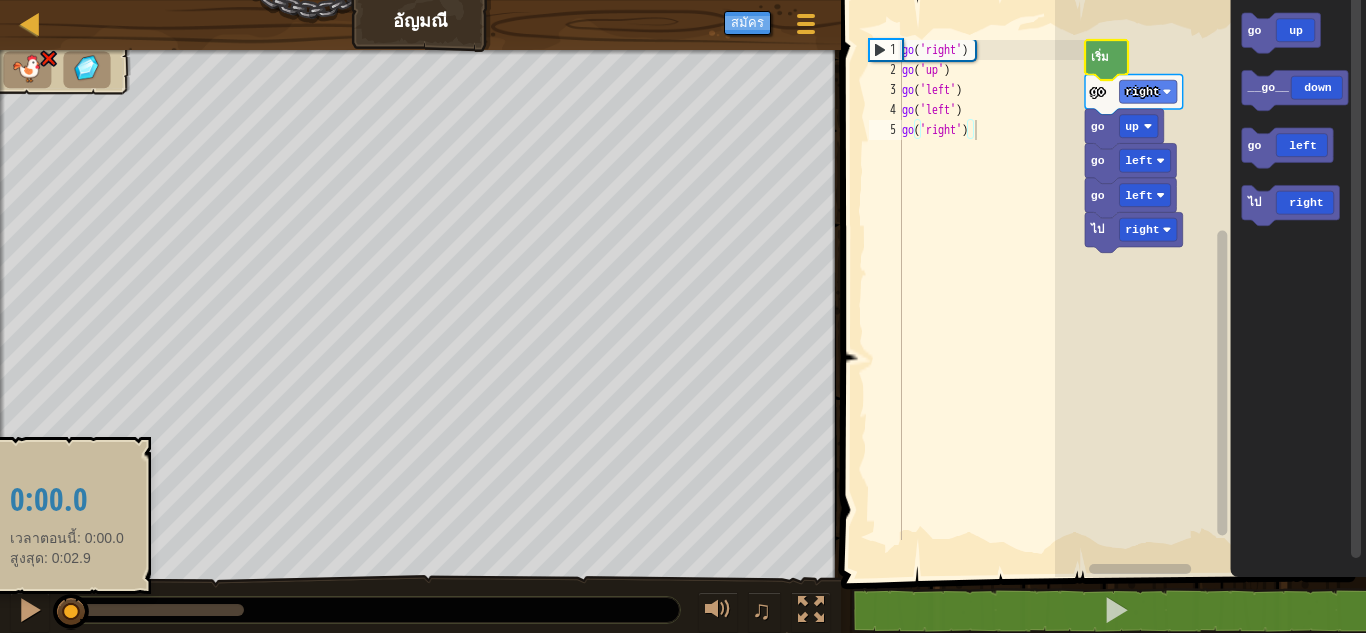 drag, startPoint x: 228, startPoint y: 601, endPoint x: 61, endPoint y: 604, distance: 167.02695 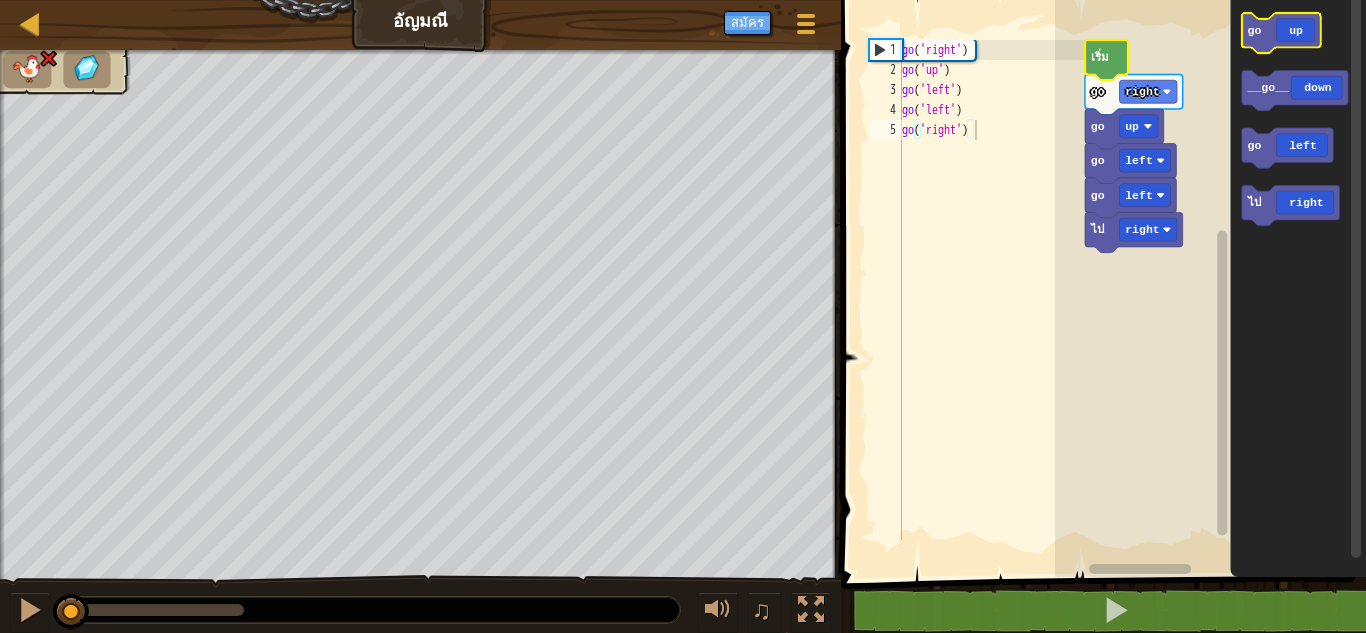 click 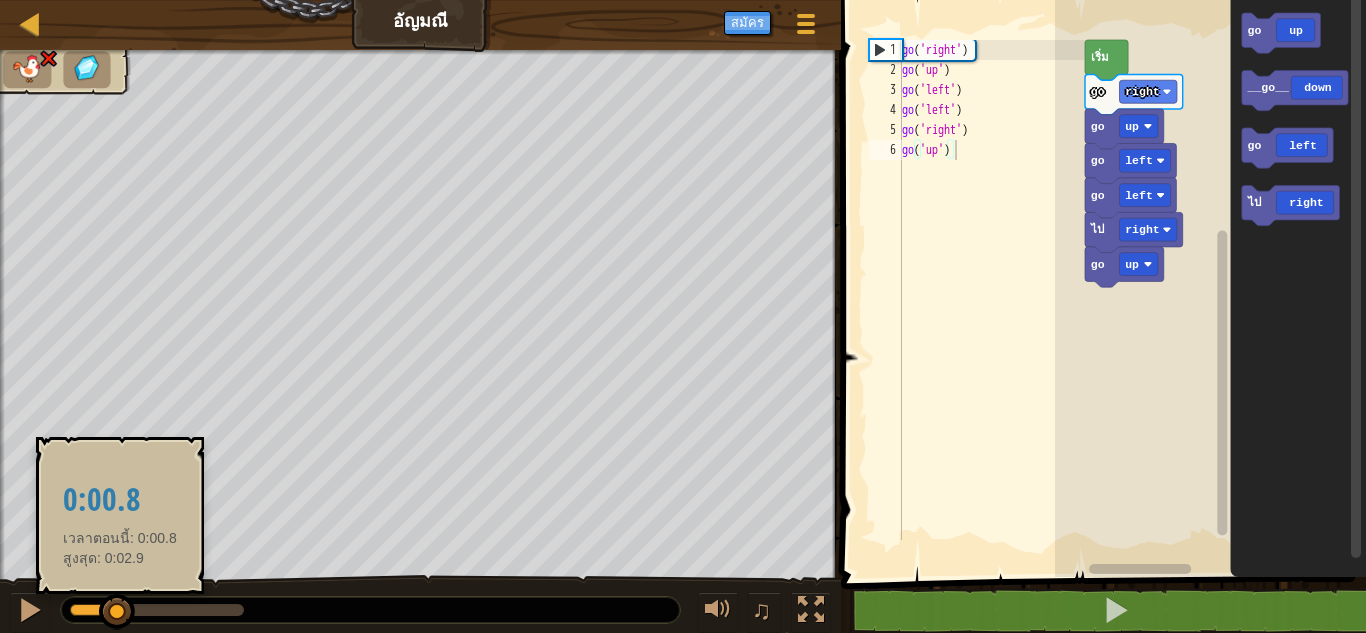 drag, startPoint x: 243, startPoint y: 603, endPoint x: 117, endPoint y: 626, distance: 128.082 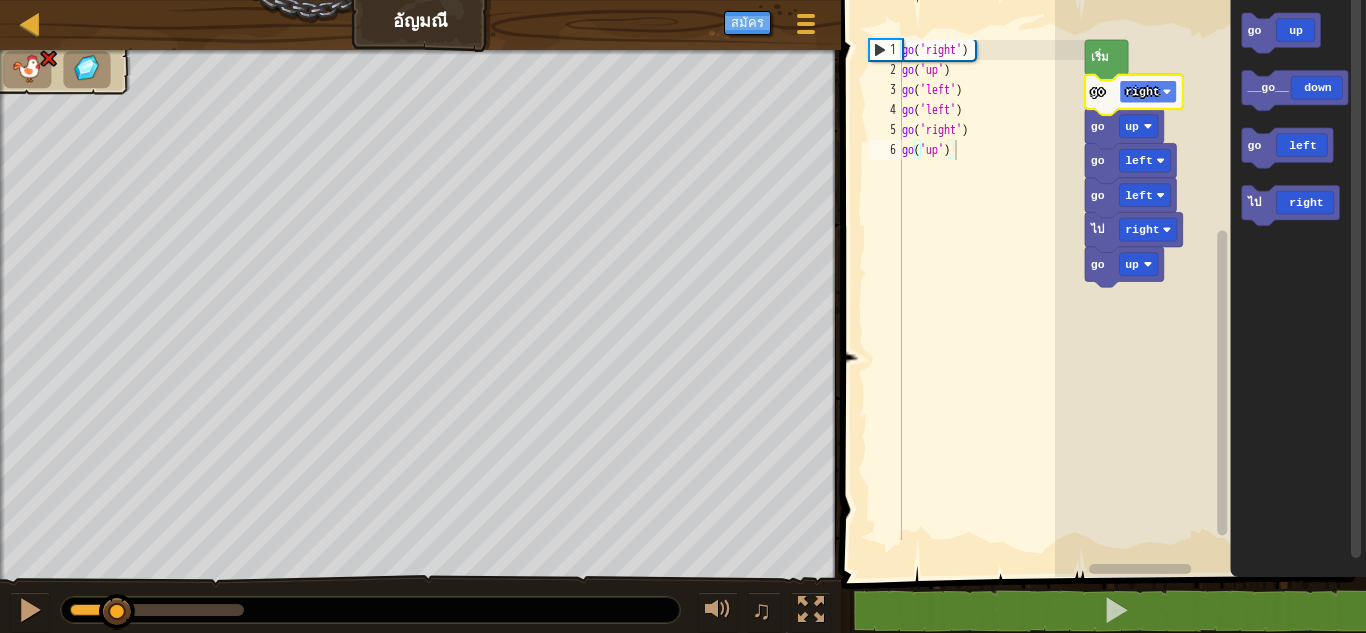 click on "right" 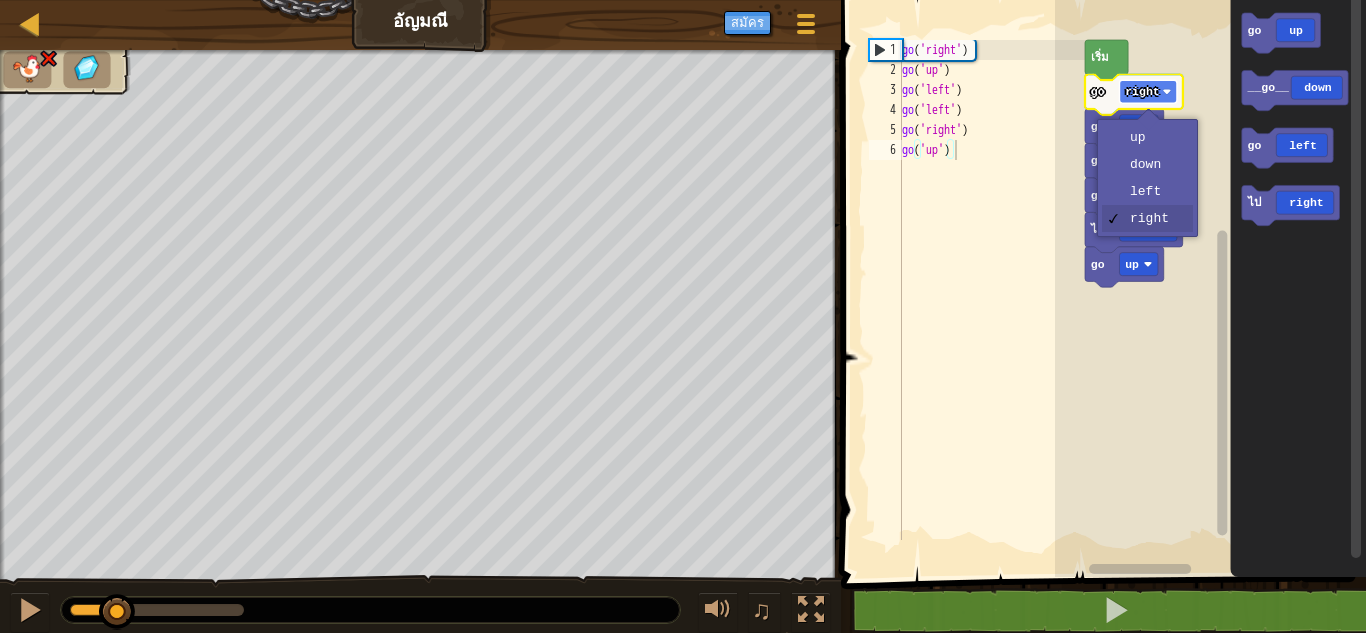 click on "right" 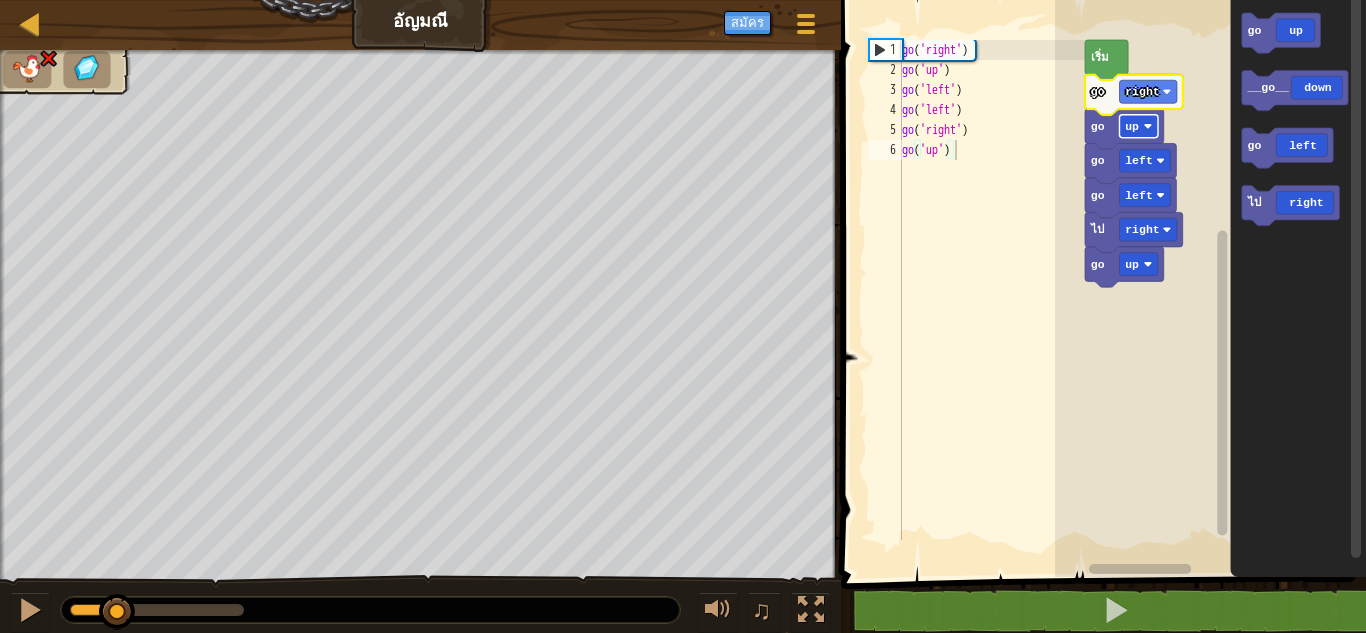 click 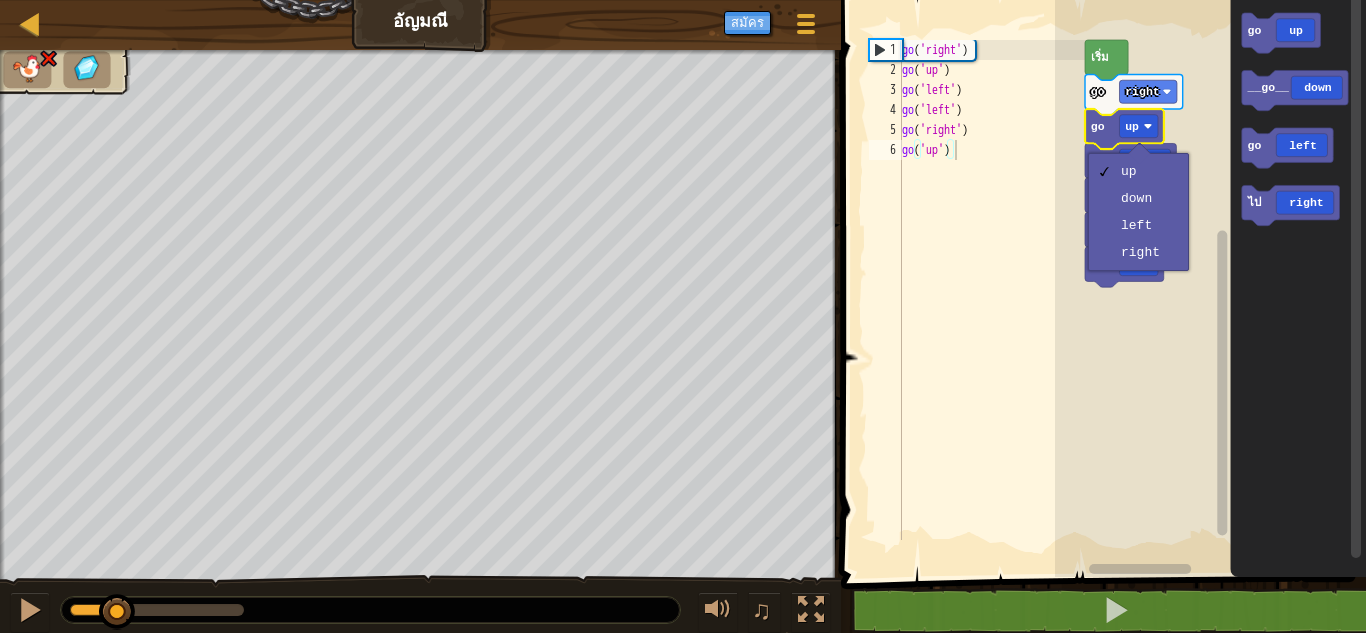 click 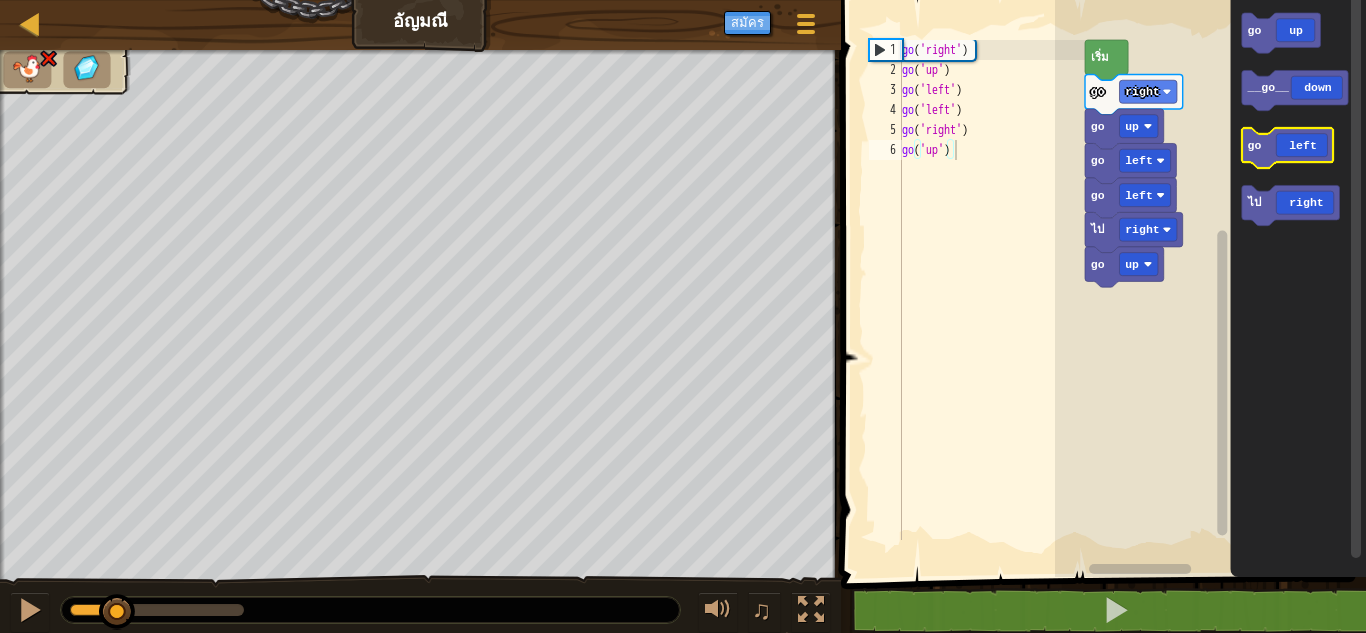 click 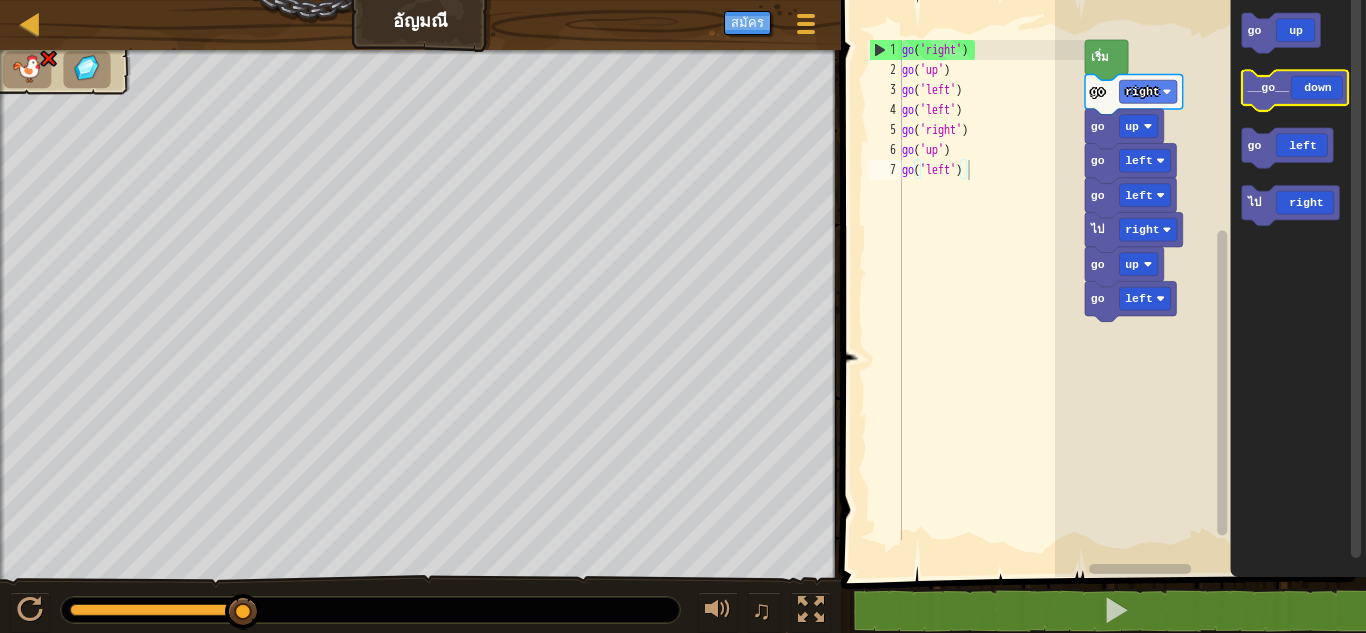 click 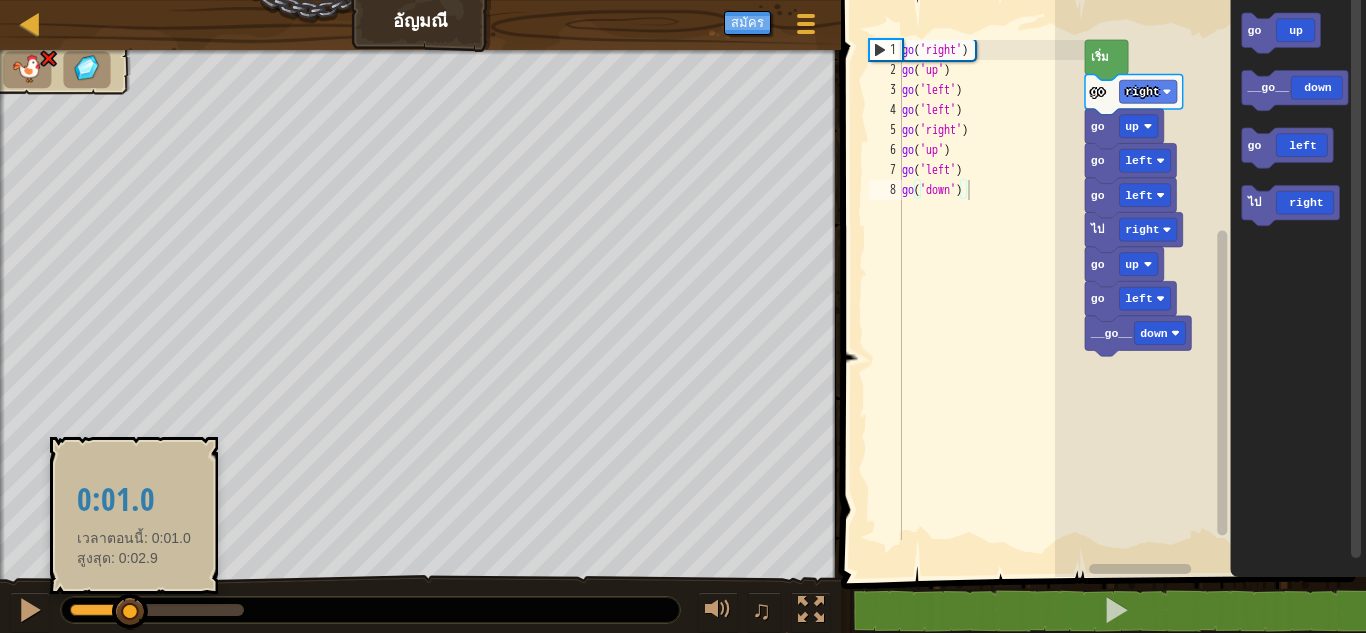 drag, startPoint x: 226, startPoint y: 604, endPoint x: 129, endPoint y: 609, distance: 97.128784 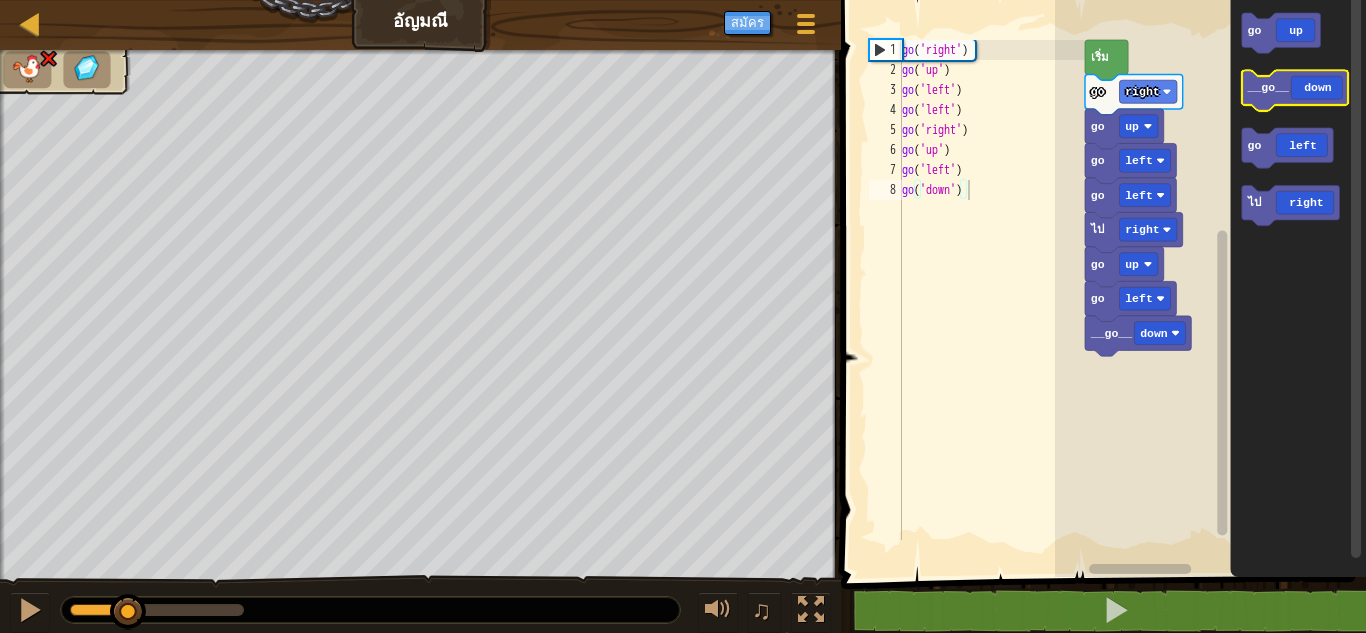 click 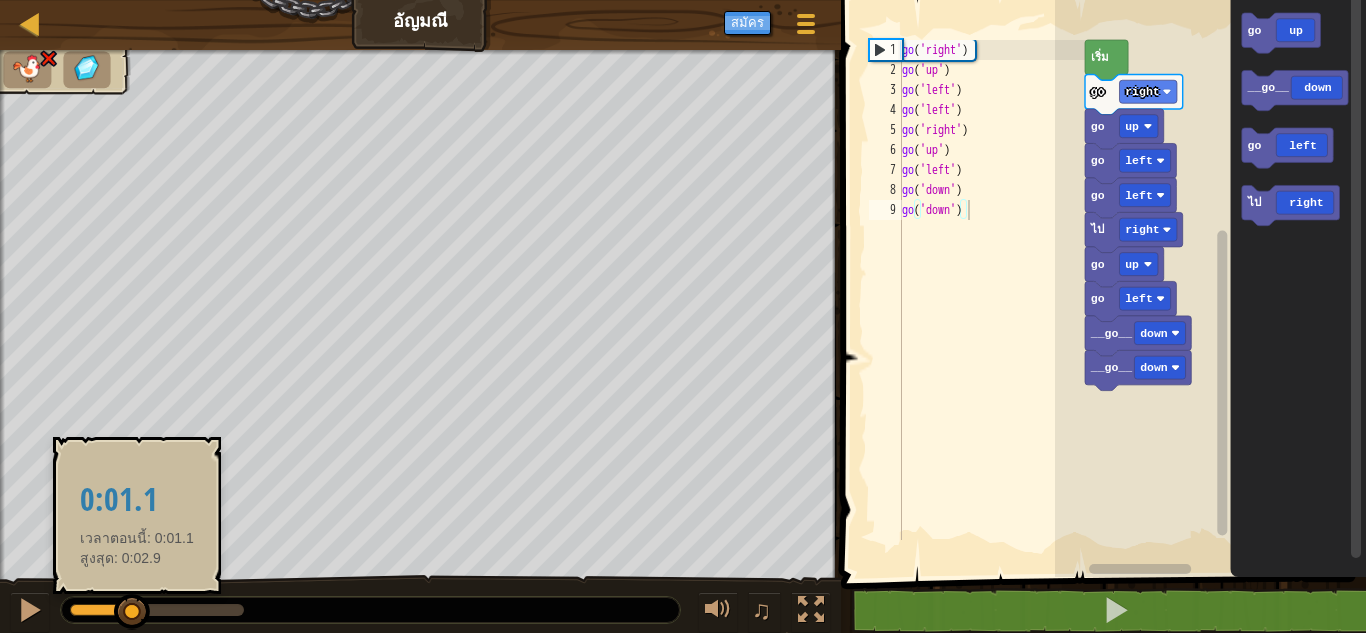 drag, startPoint x: 239, startPoint y: 606, endPoint x: 202, endPoint y: 548, distance: 68.7968 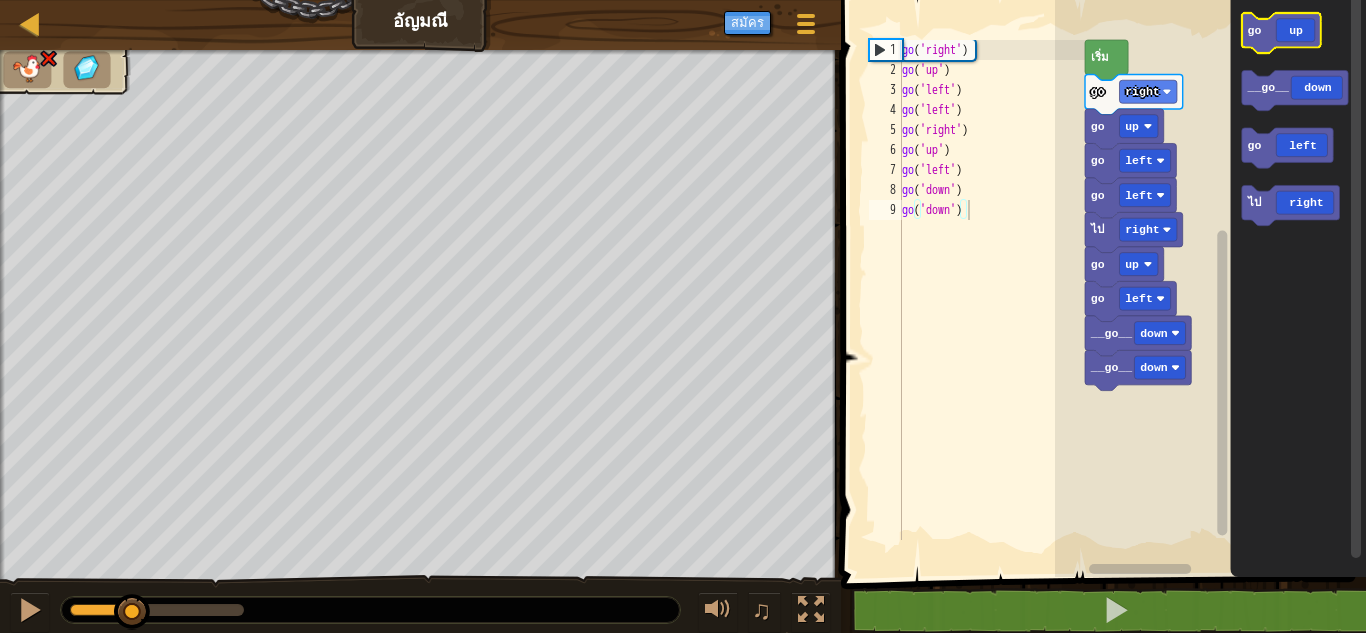click 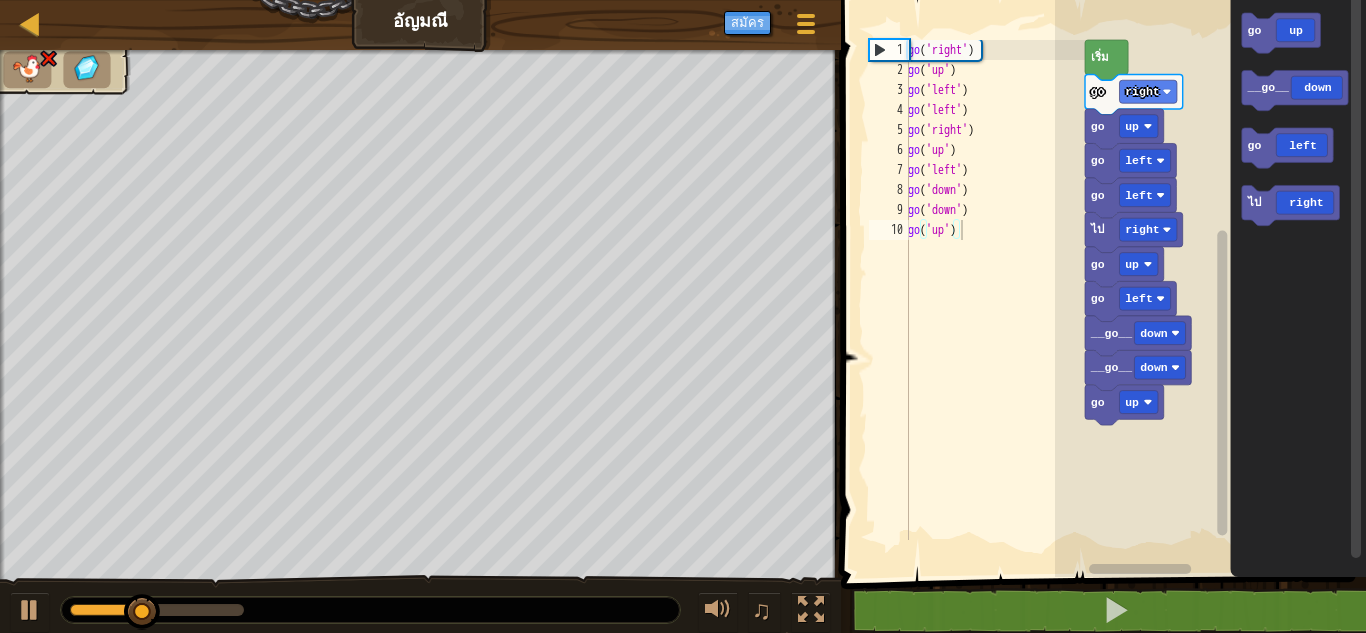 click 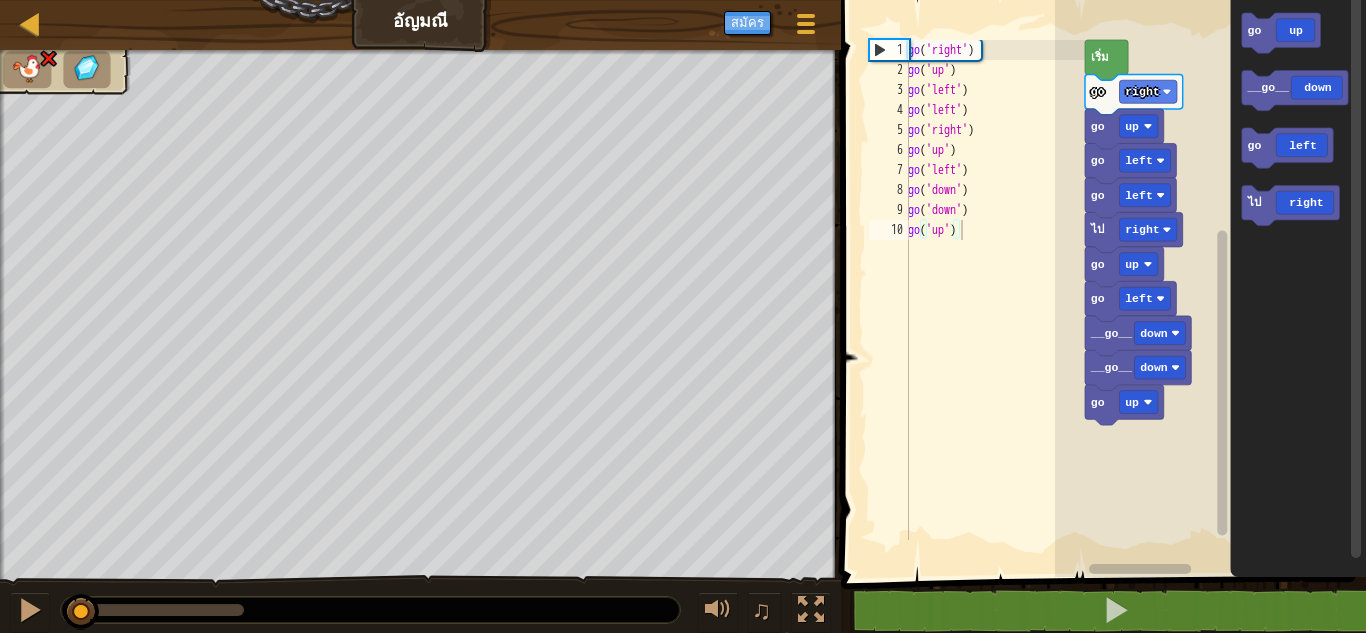 drag, startPoint x: 238, startPoint y: 598, endPoint x: 65, endPoint y: 653, distance: 181.53236 